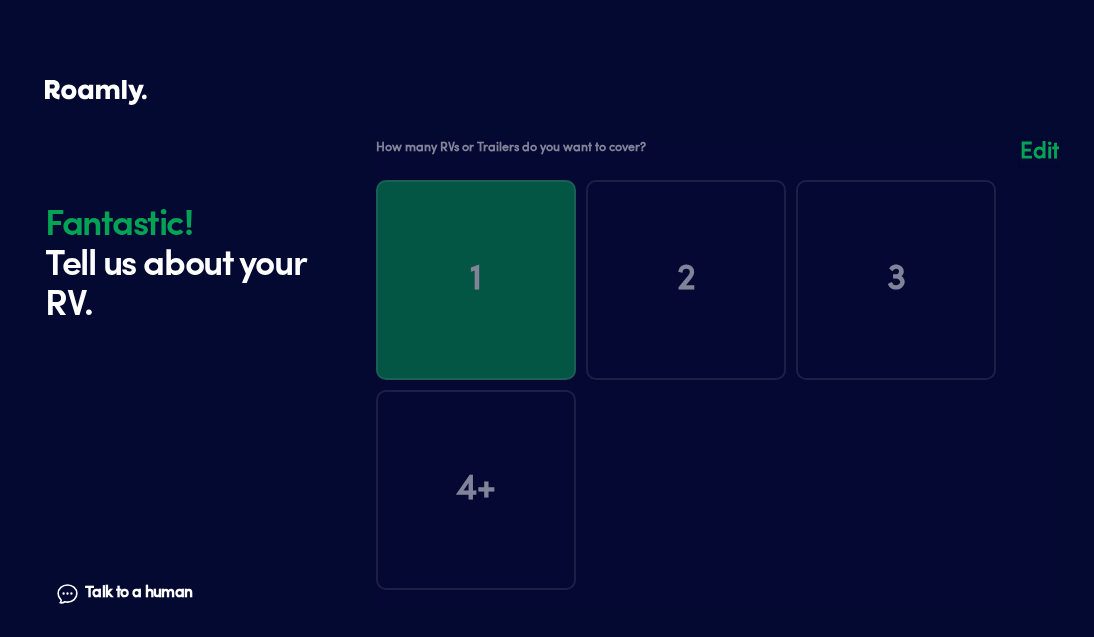 scroll, scrollTop: 659, scrollLeft: 0, axis: vertical 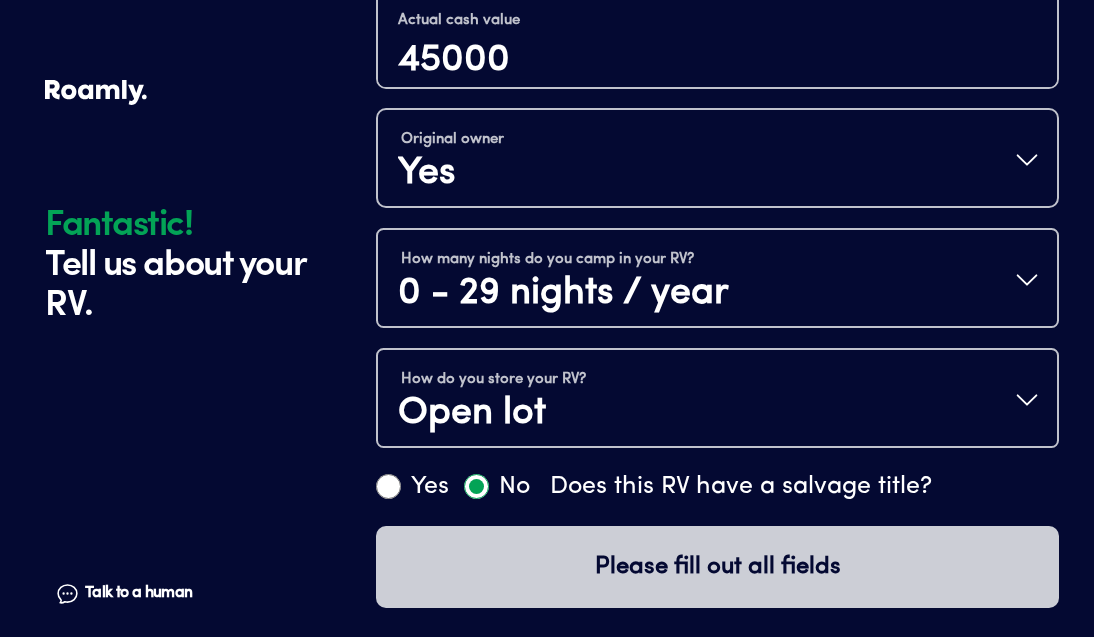 click on "How do you store your RV? Open lot" at bounding box center [717, 400] 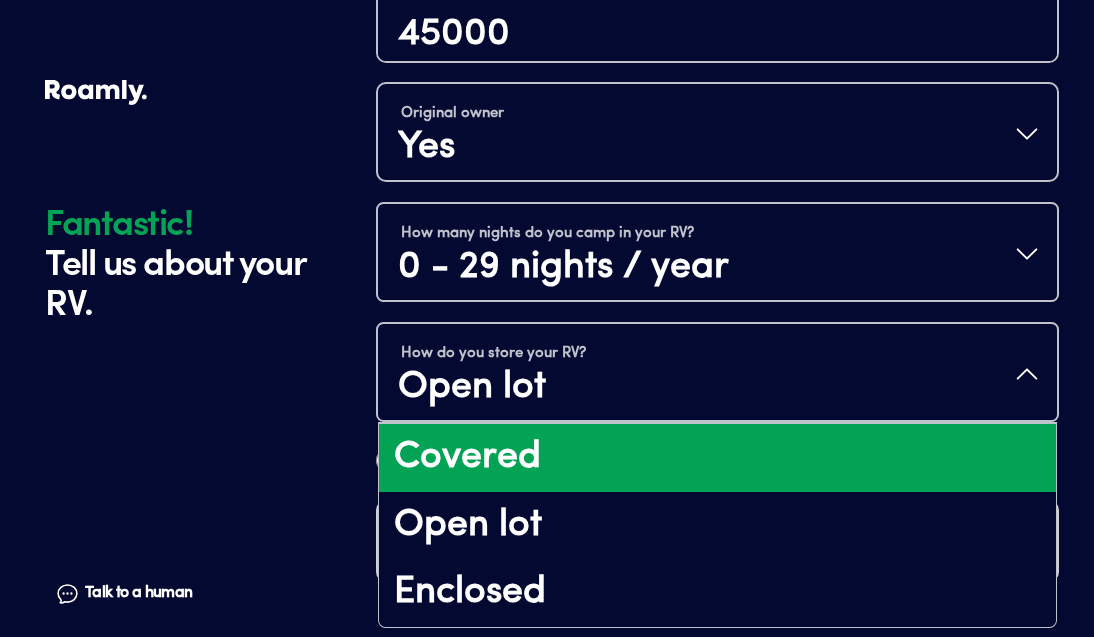 scroll, scrollTop: 25, scrollLeft: 0, axis: vertical 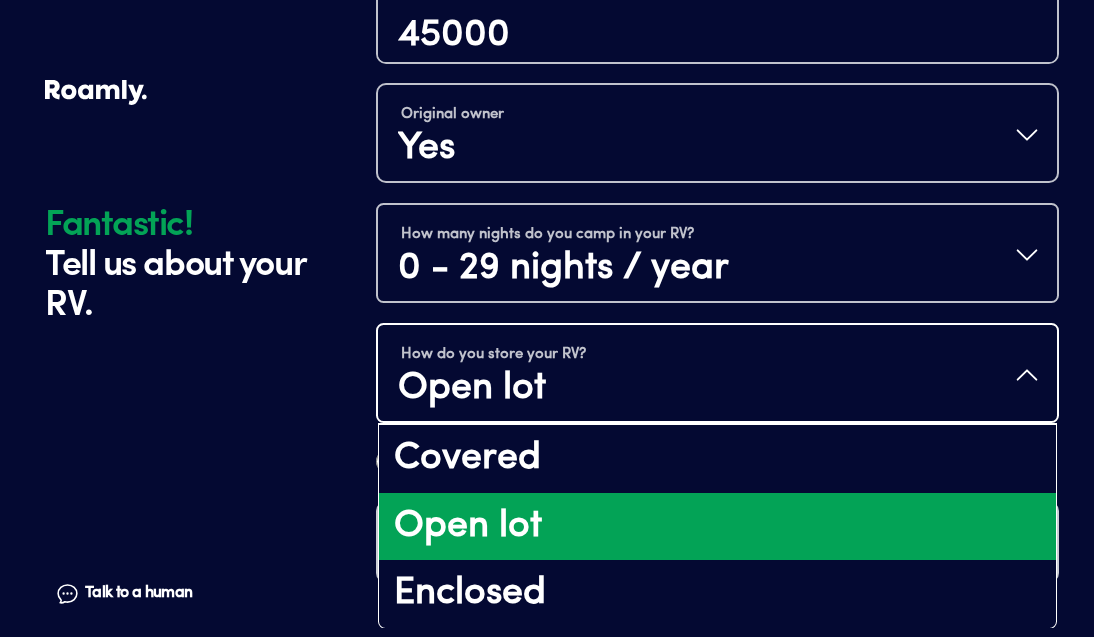 click on "Open lot" at bounding box center [717, 527] 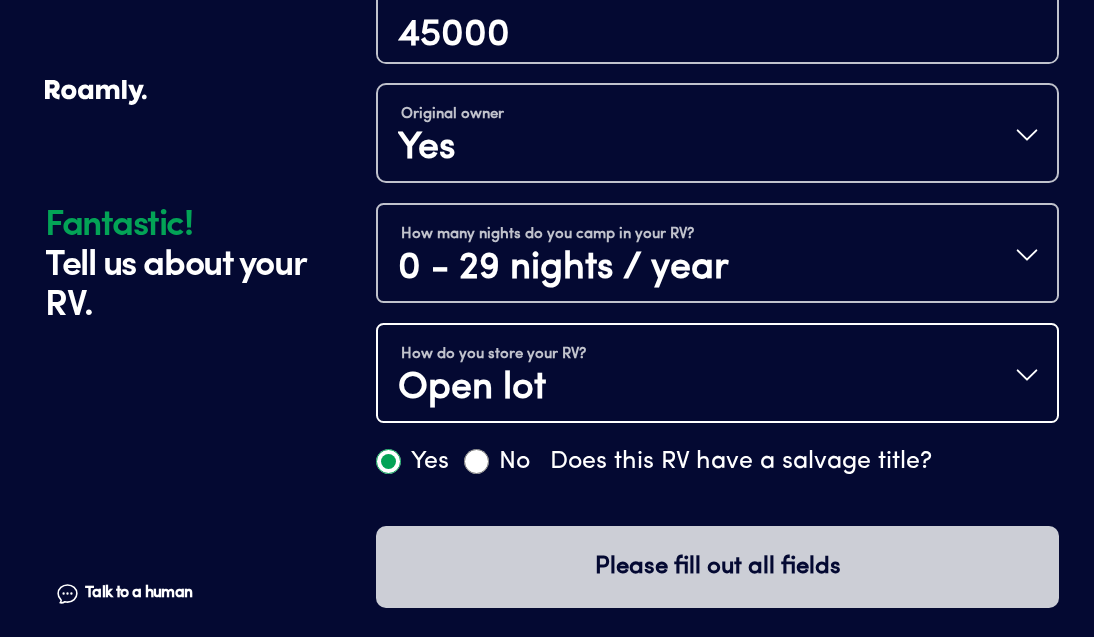 scroll, scrollTop: 0, scrollLeft: 0, axis: both 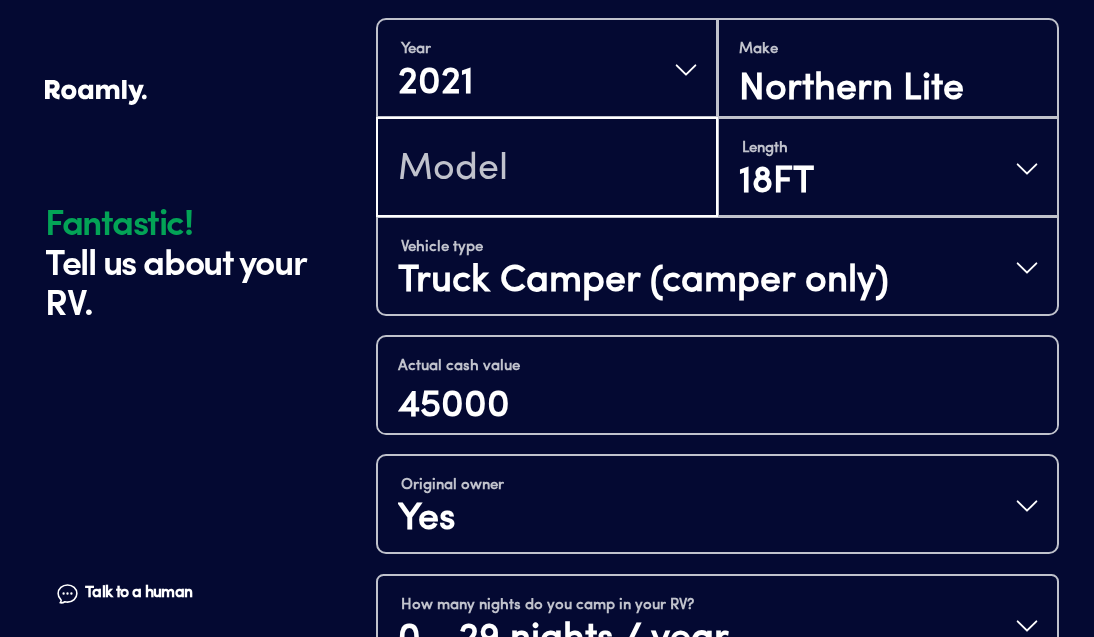 click at bounding box center [547, 169] 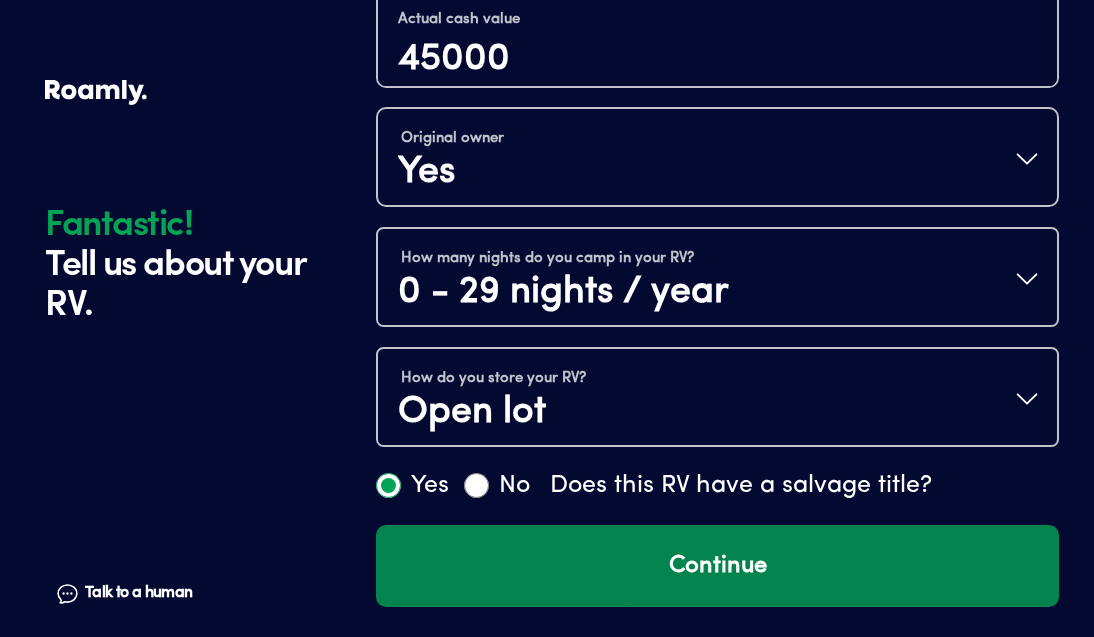 scroll, scrollTop: 1057, scrollLeft: 0, axis: vertical 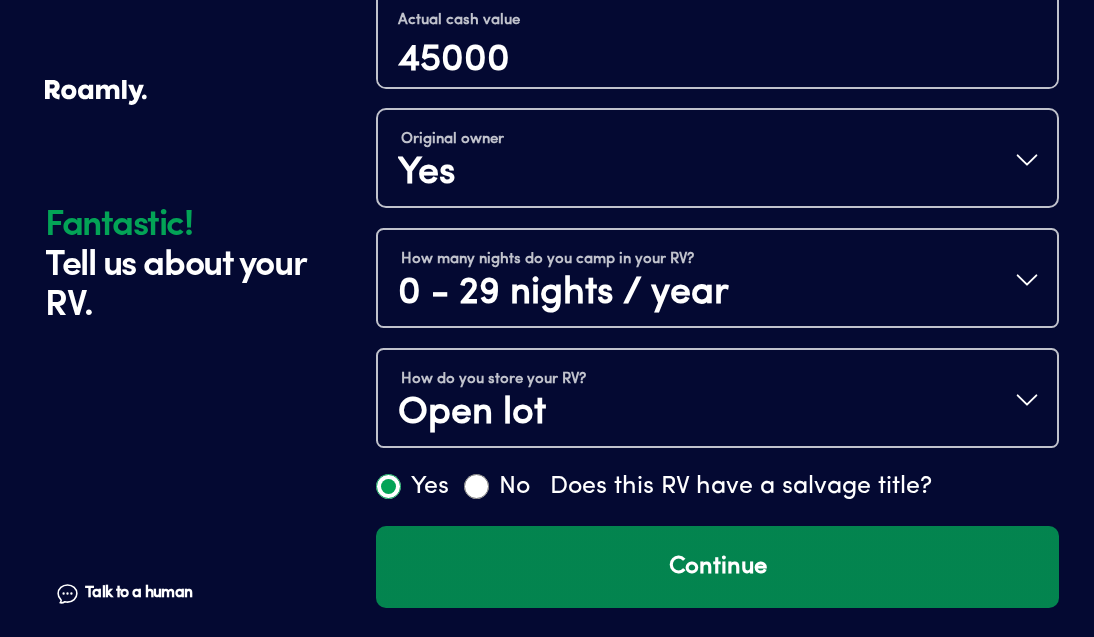 type on "9-6 LE" 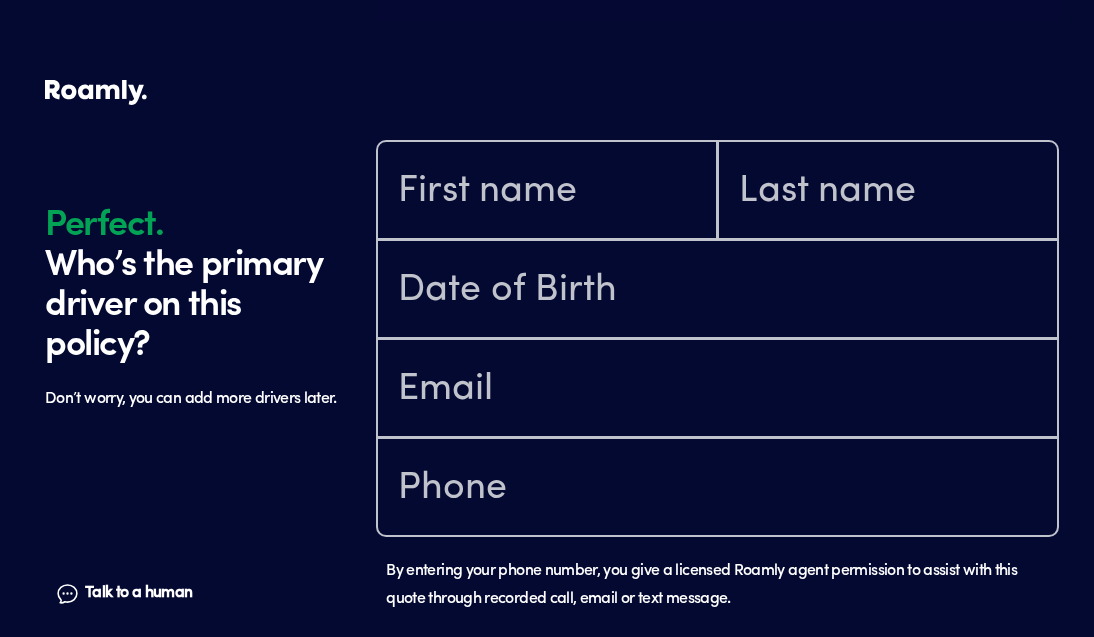 scroll, scrollTop: 1603, scrollLeft: 0, axis: vertical 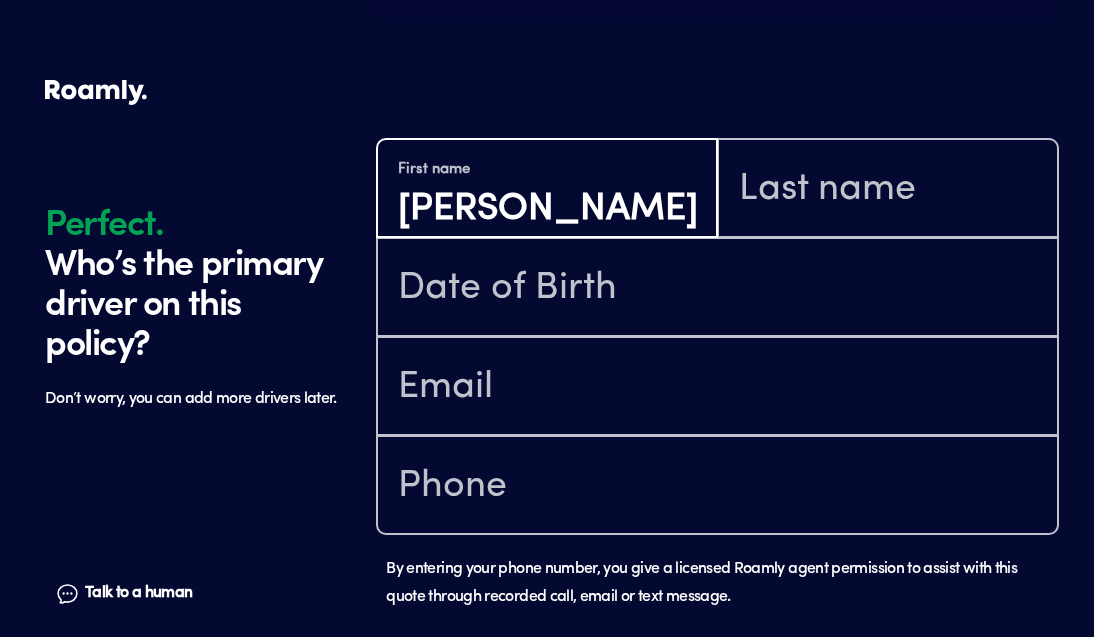 type on "[PERSON_NAME]" 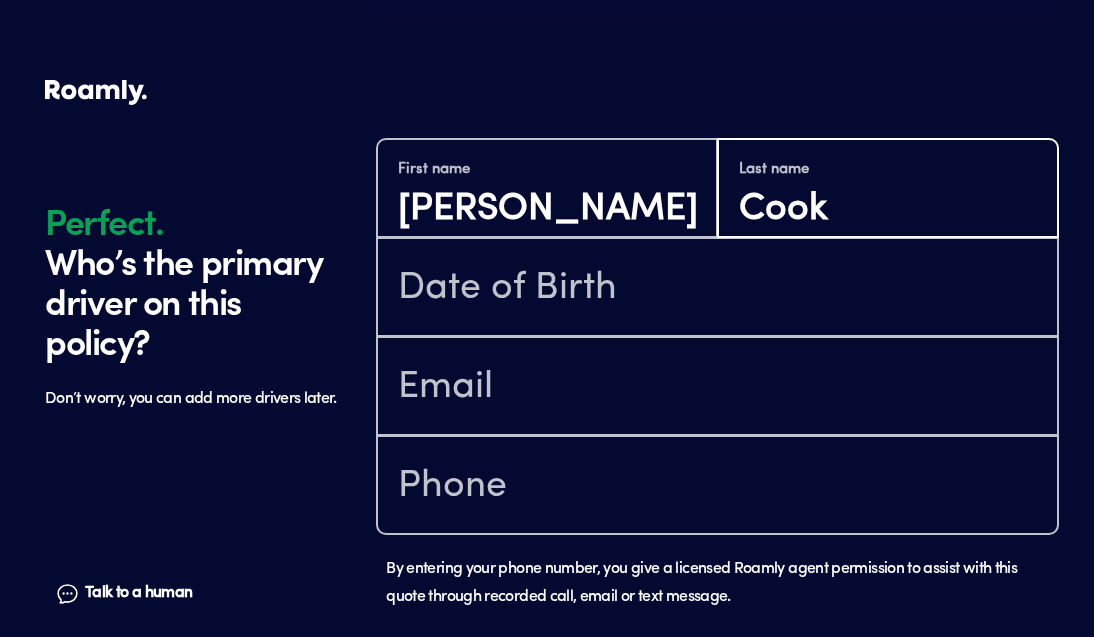 type on "Cook" 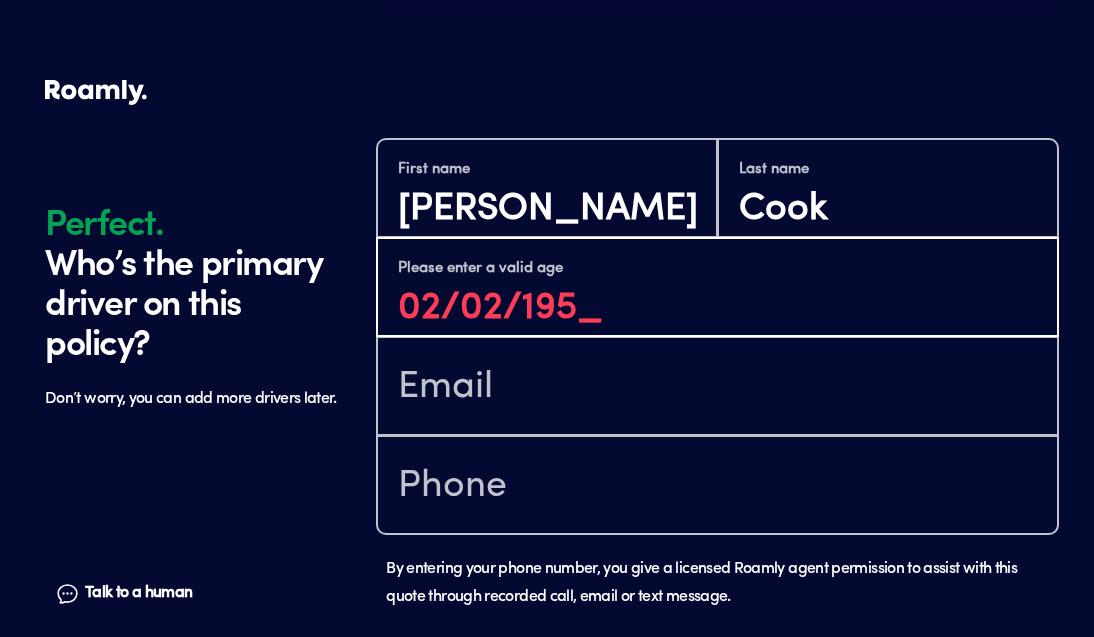 type on "[DATE]" 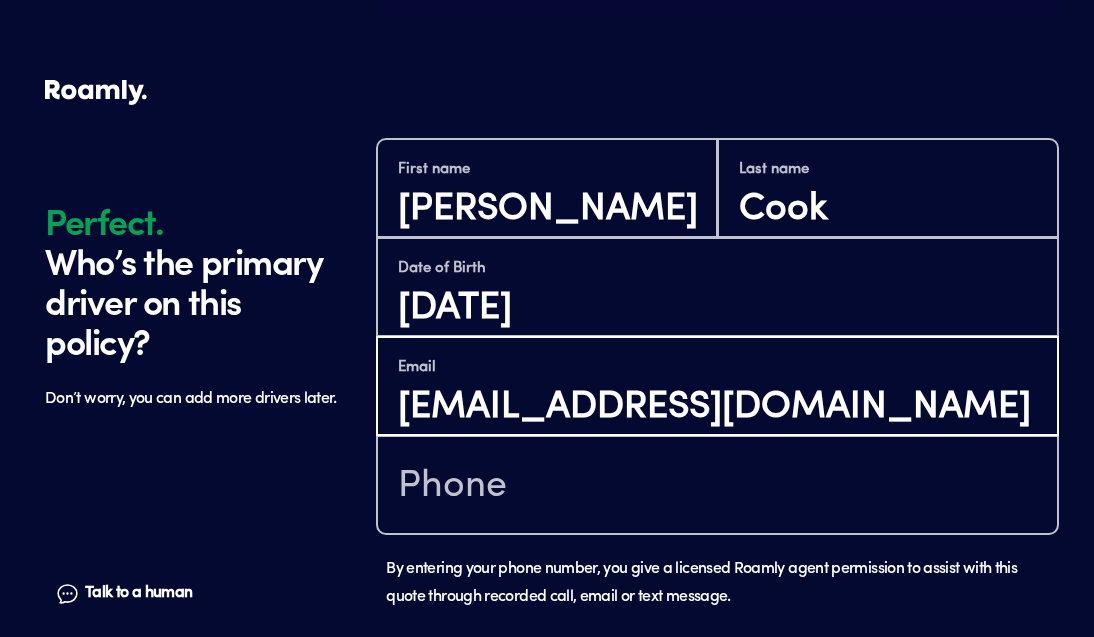 type on "[EMAIL_ADDRESS][DOMAIN_NAME]" 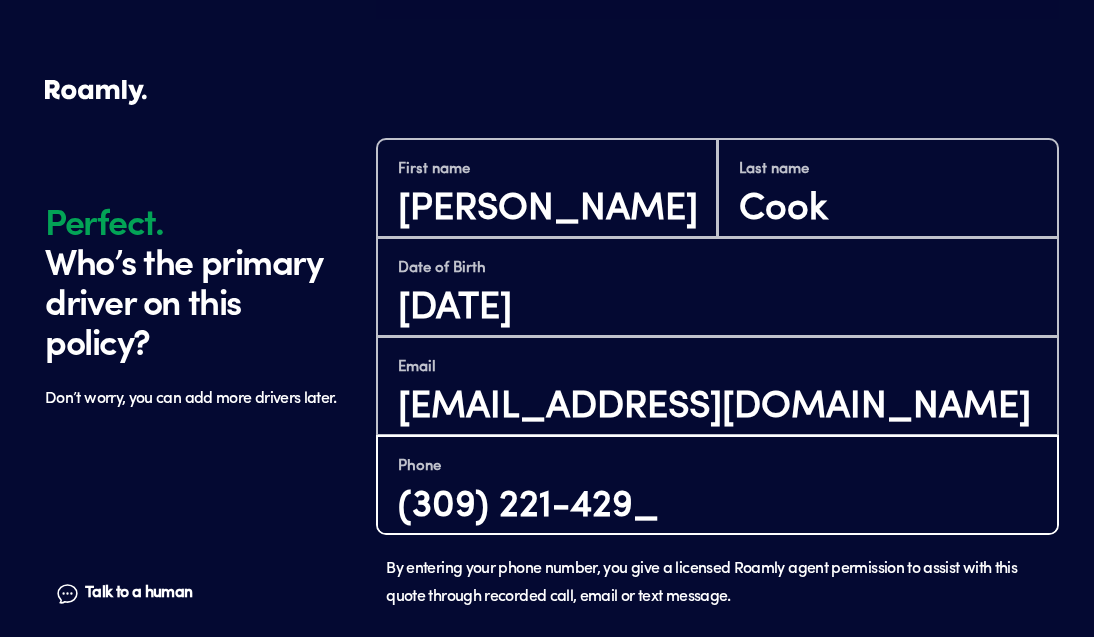 type on "[PHONE_NUMBER]" 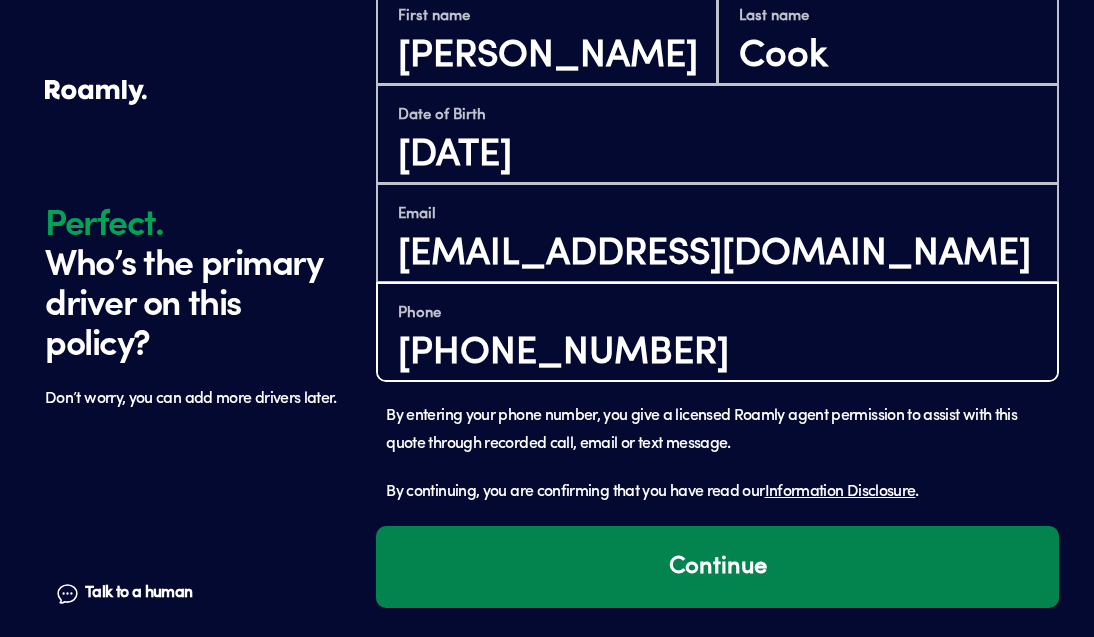scroll, scrollTop: 1757, scrollLeft: 0, axis: vertical 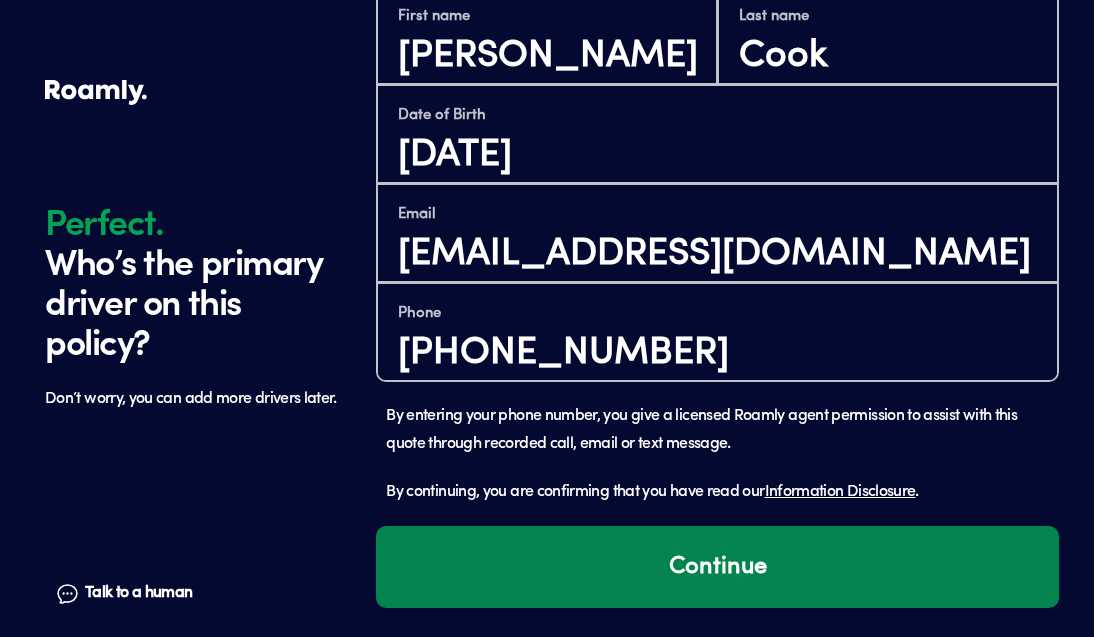 click on "Continue" at bounding box center [717, 567] 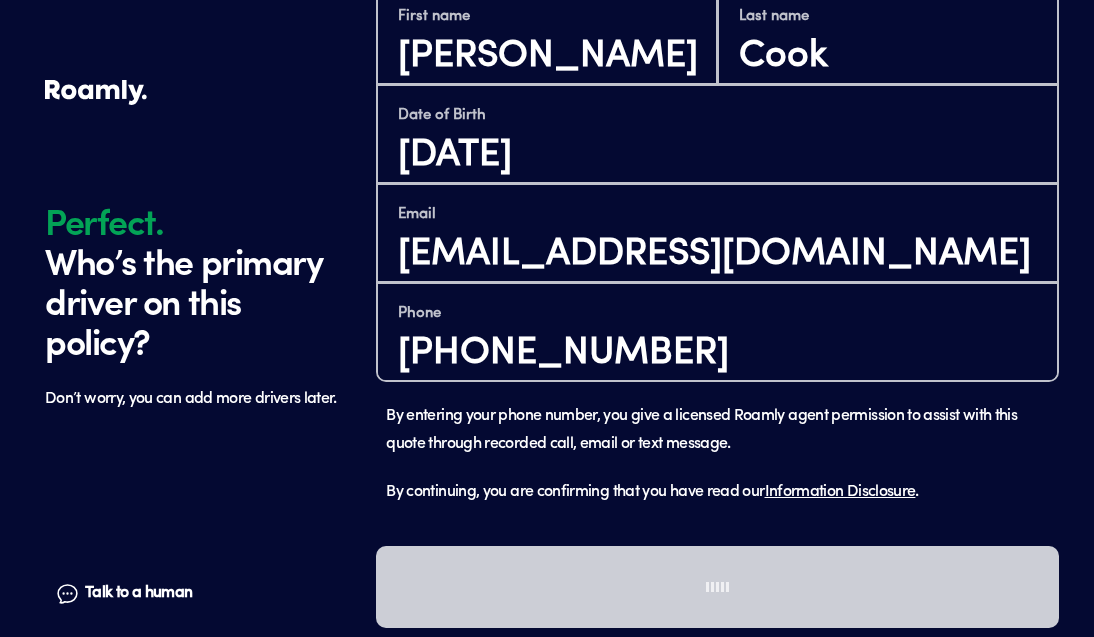 scroll, scrollTop: 2178, scrollLeft: 0, axis: vertical 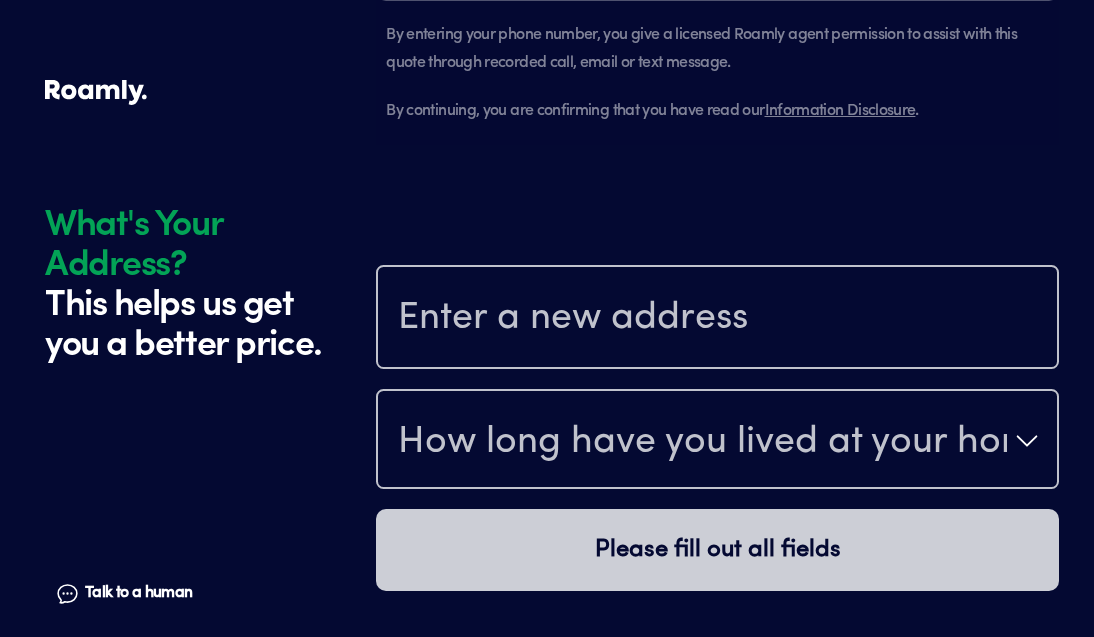 click at bounding box center [717, 319] 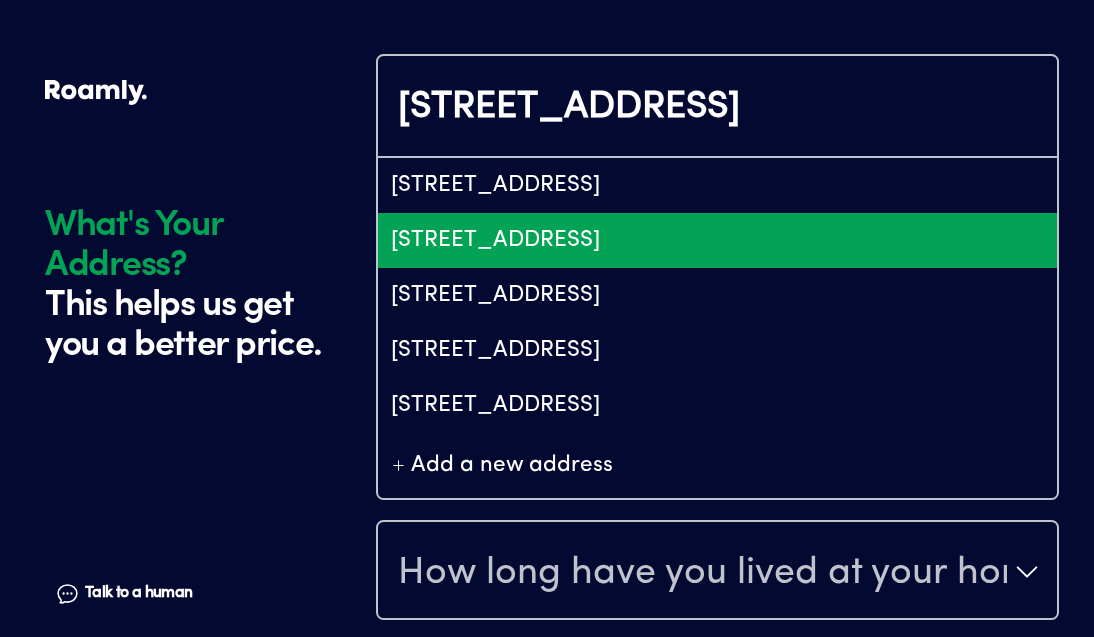 scroll, scrollTop: 2391, scrollLeft: 0, axis: vertical 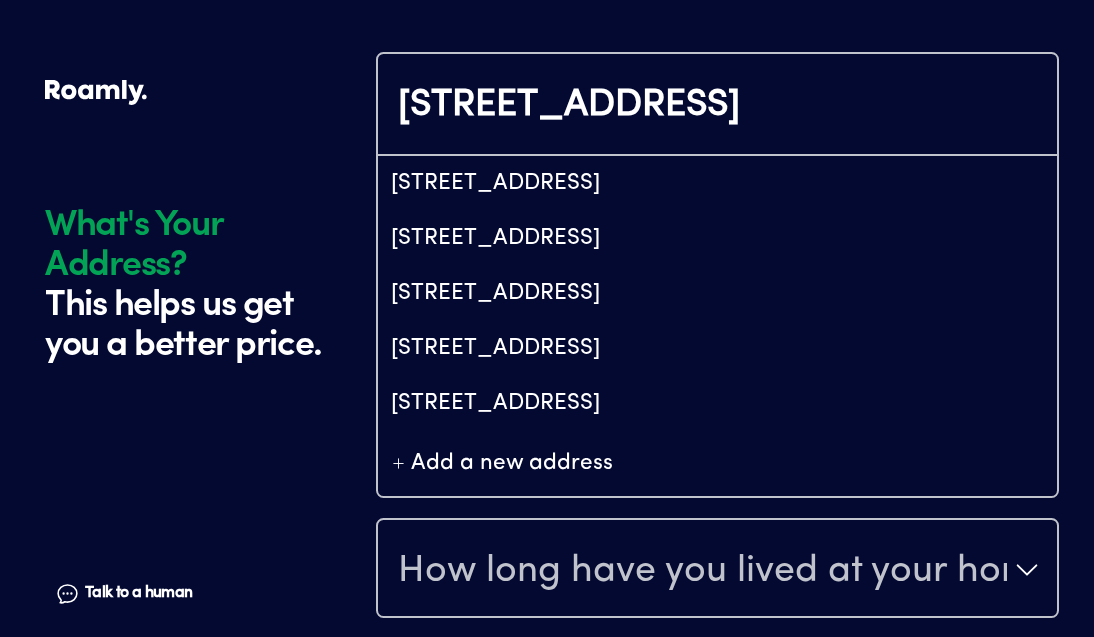 click on "[STREET_ADDRESS]" at bounding box center [717, 106] 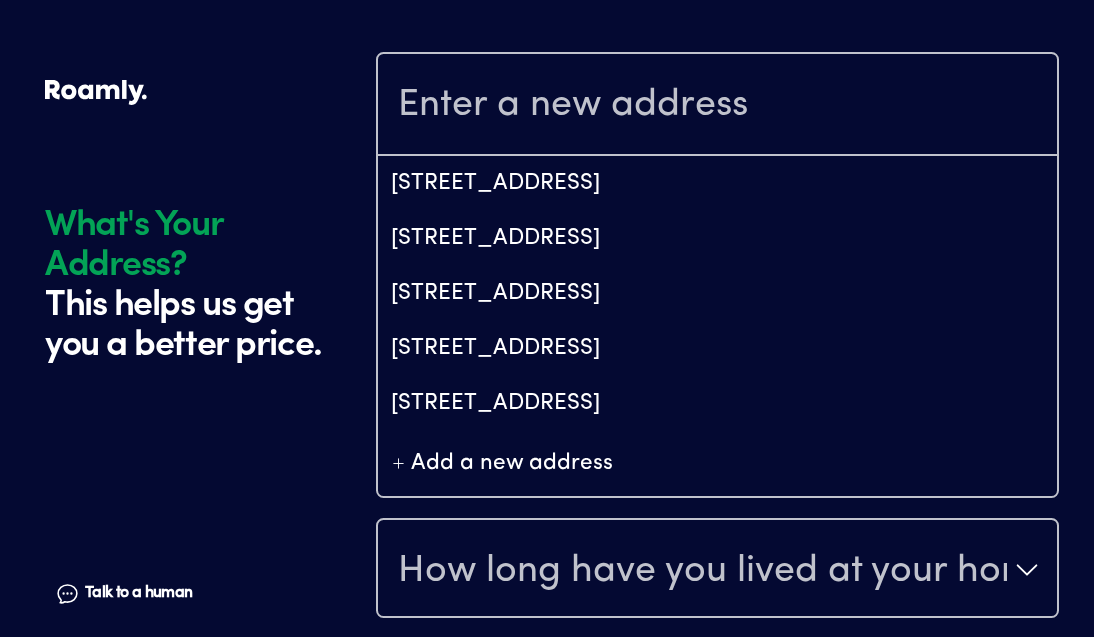 scroll, scrollTop: 2305, scrollLeft: 0, axis: vertical 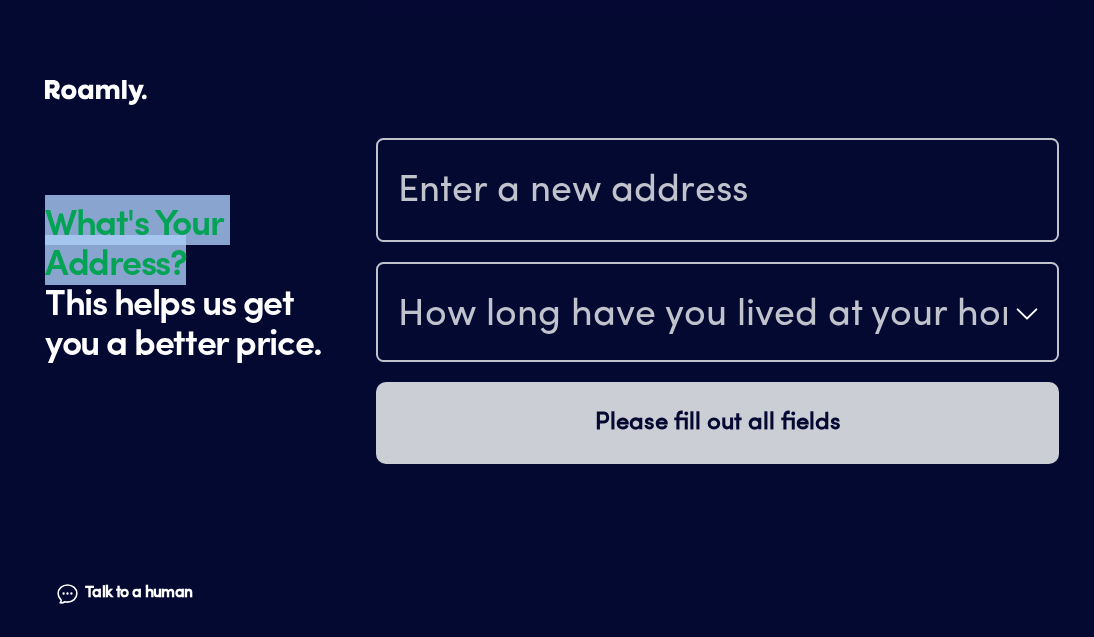 click on "What's Your Address? This helps us get you a better price. Talk to a human Chat" at bounding box center [205, -834] 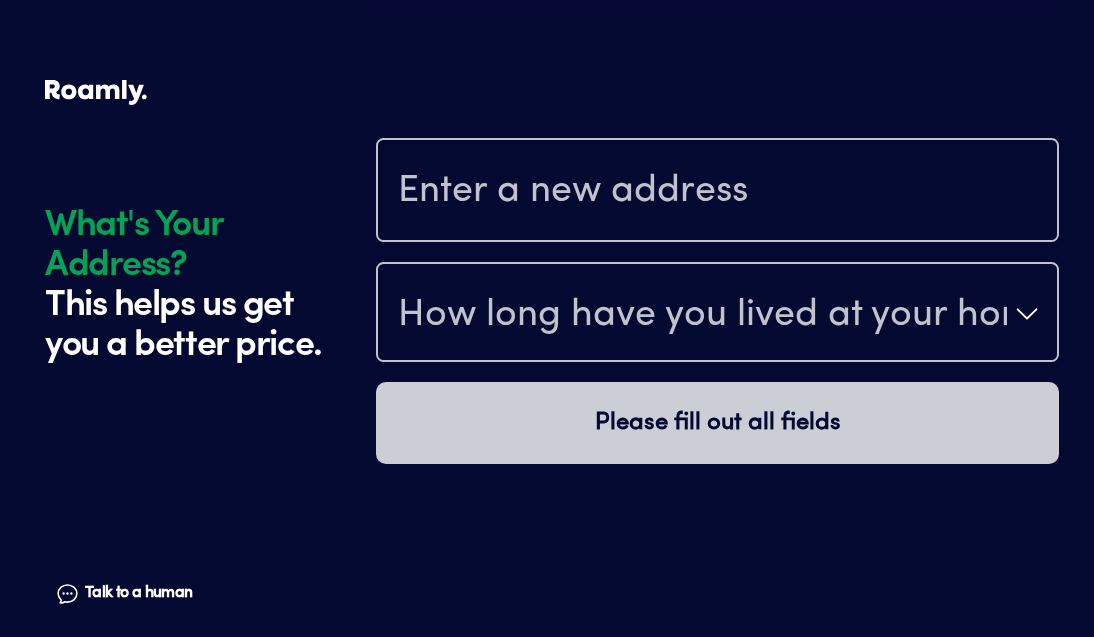 click at bounding box center (717, 192) 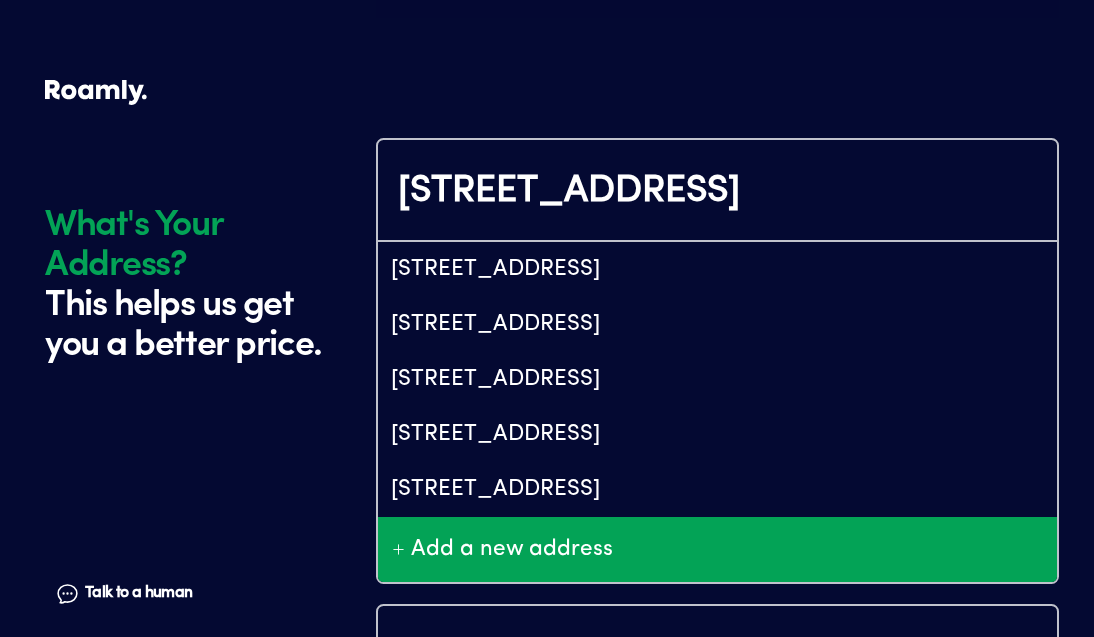 type on "[STREET_ADDRESS]" 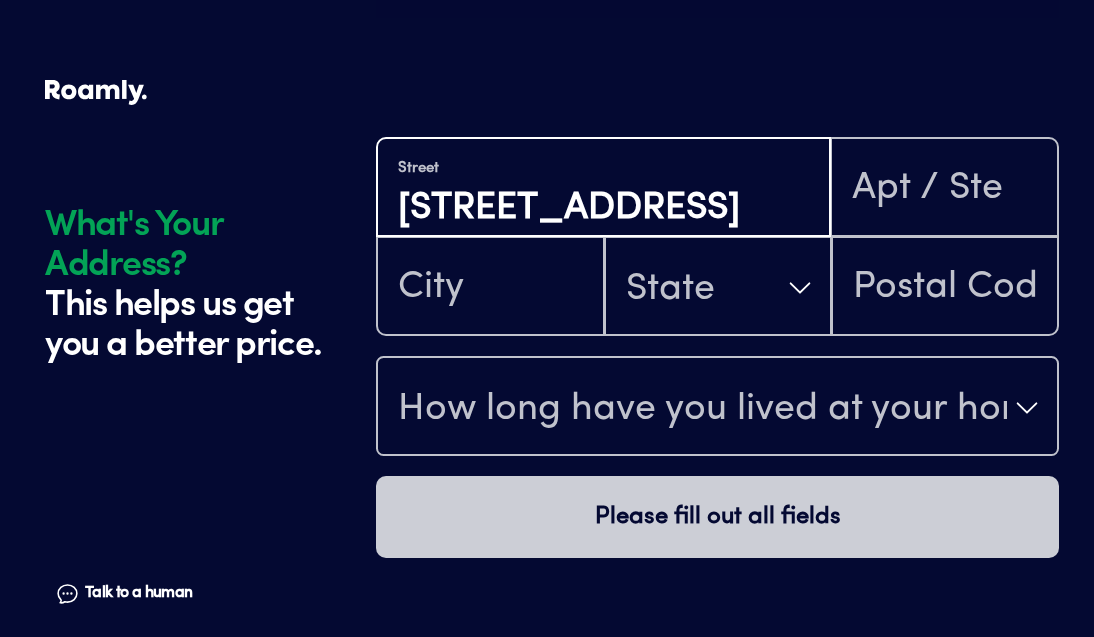 type on "[STREET_ADDRESS]" 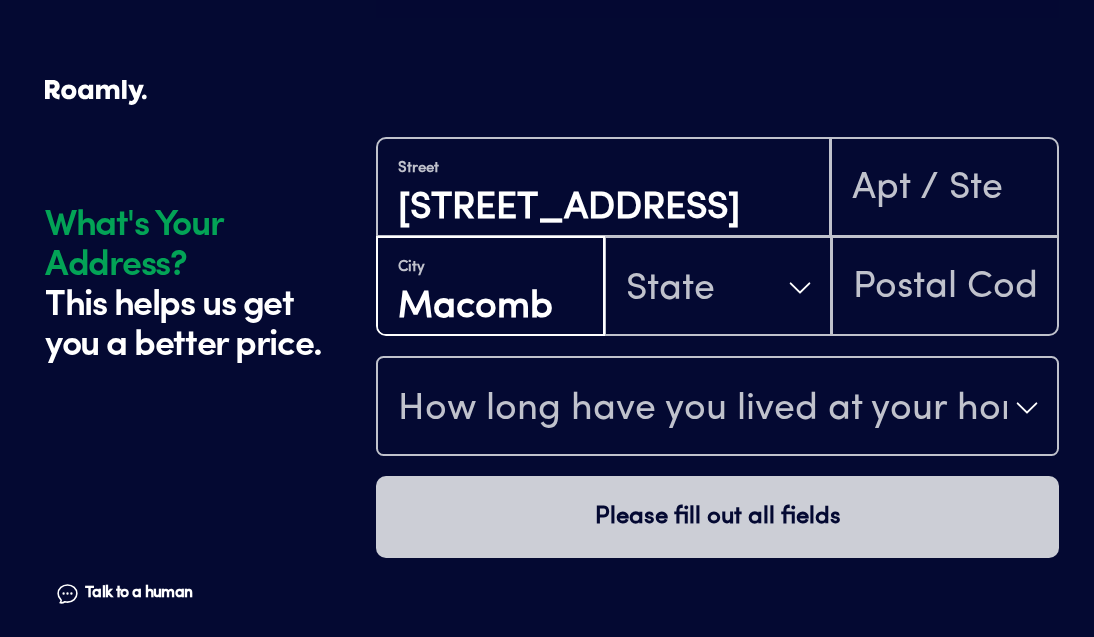 type on "Macomb" 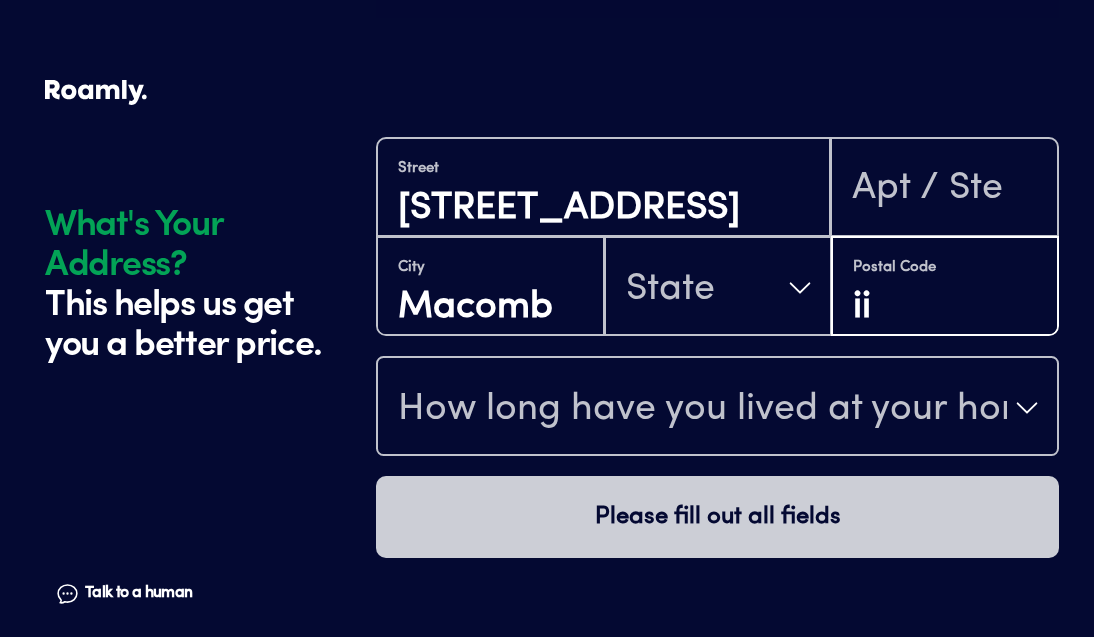 type on "i" 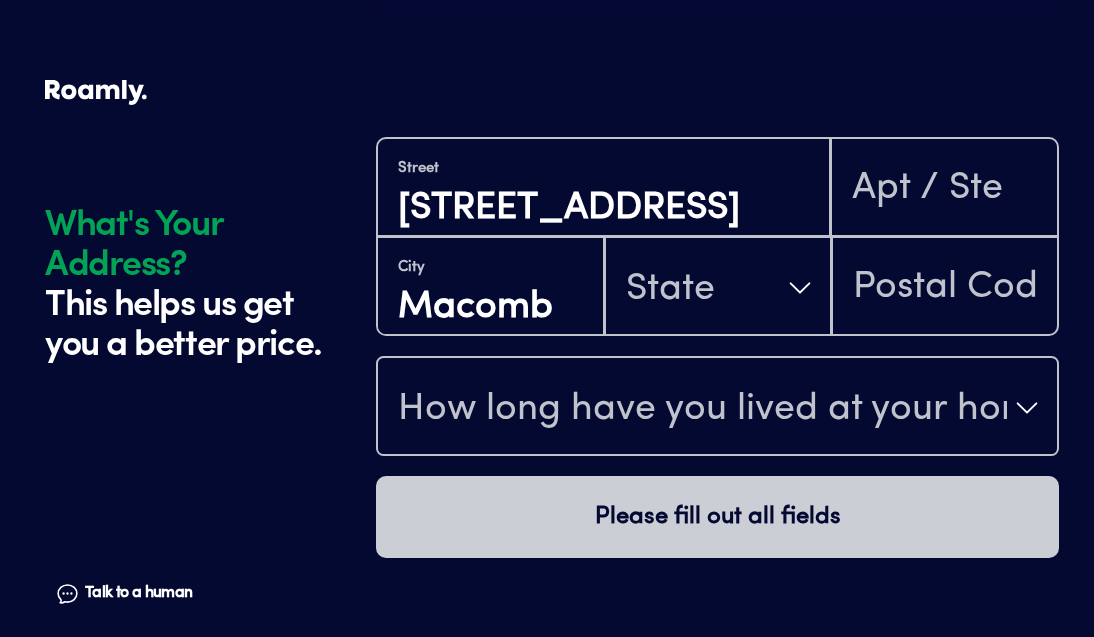 click on "State" at bounding box center [718, 288] 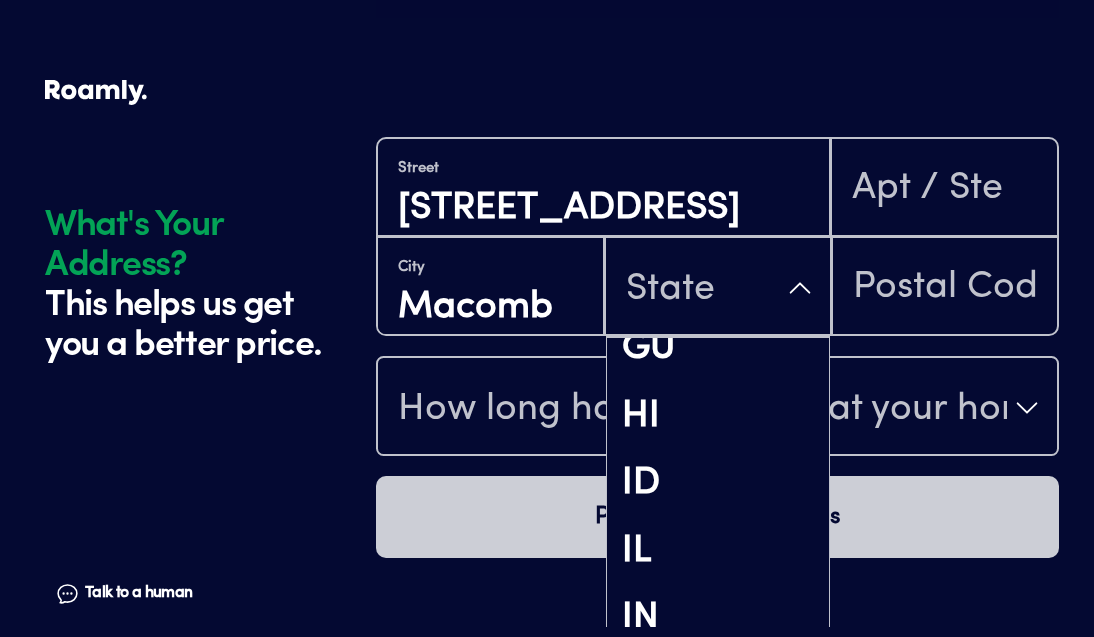 scroll, scrollTop: 1007, scrollLeft: 0, axis: vertical 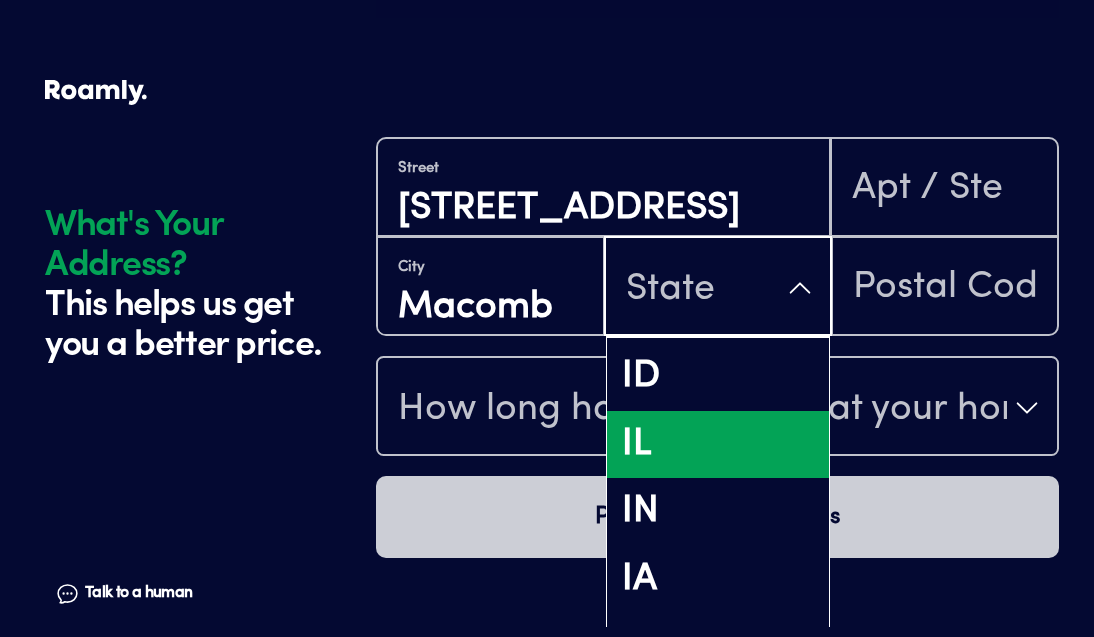 click on "IL" at bounding box center (718, 445) 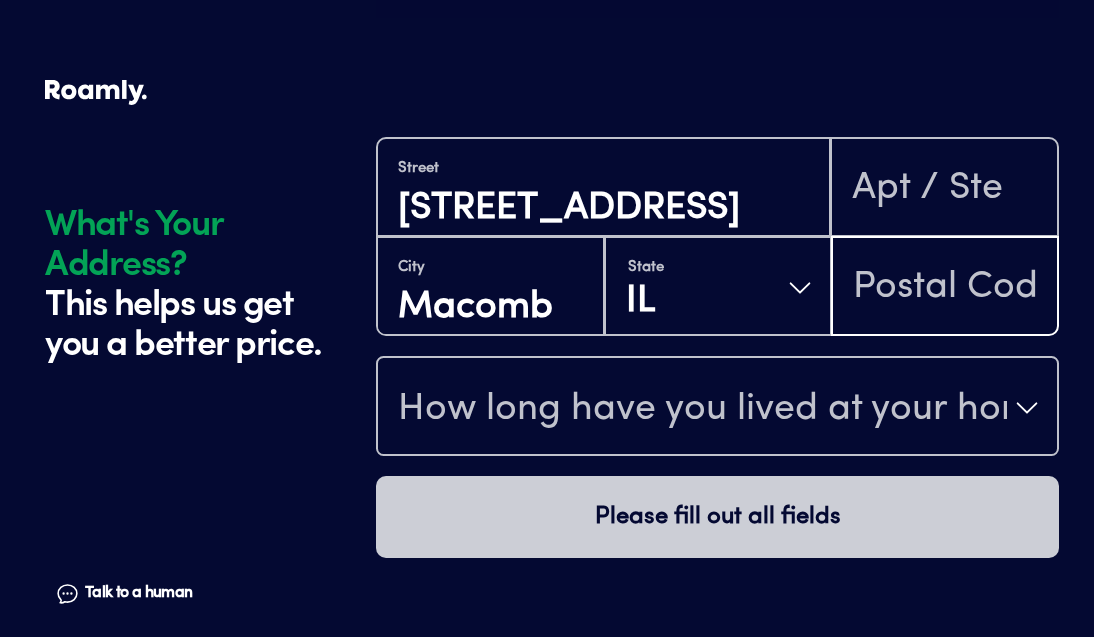 click at bounding box center [945, 288] 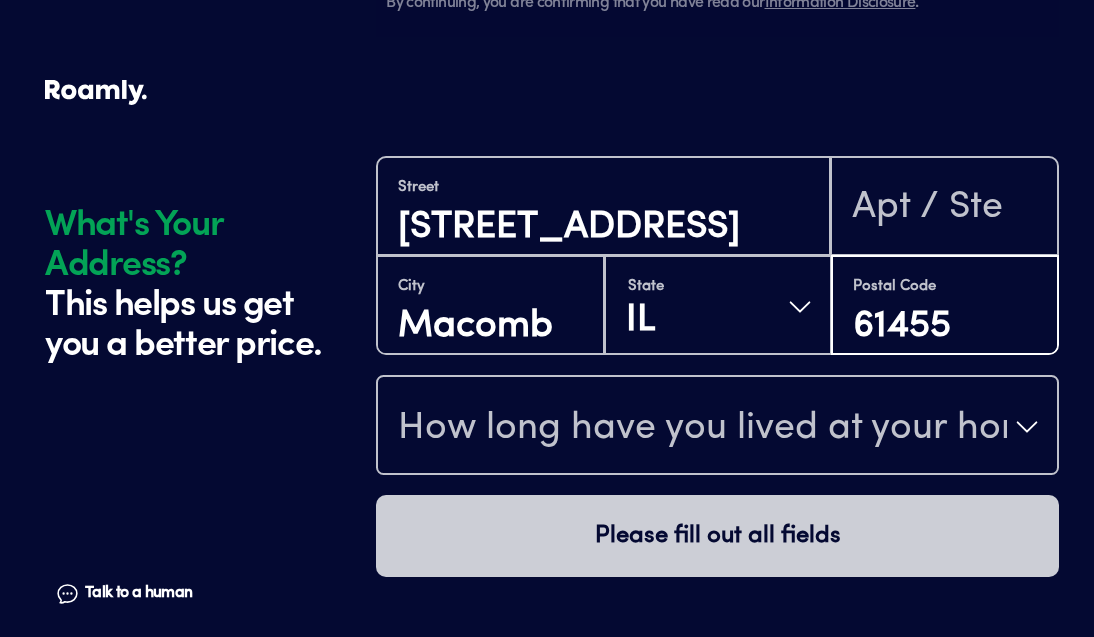 scroll, scrollTop: 2283, scrollLeft: 0, axis: vertical 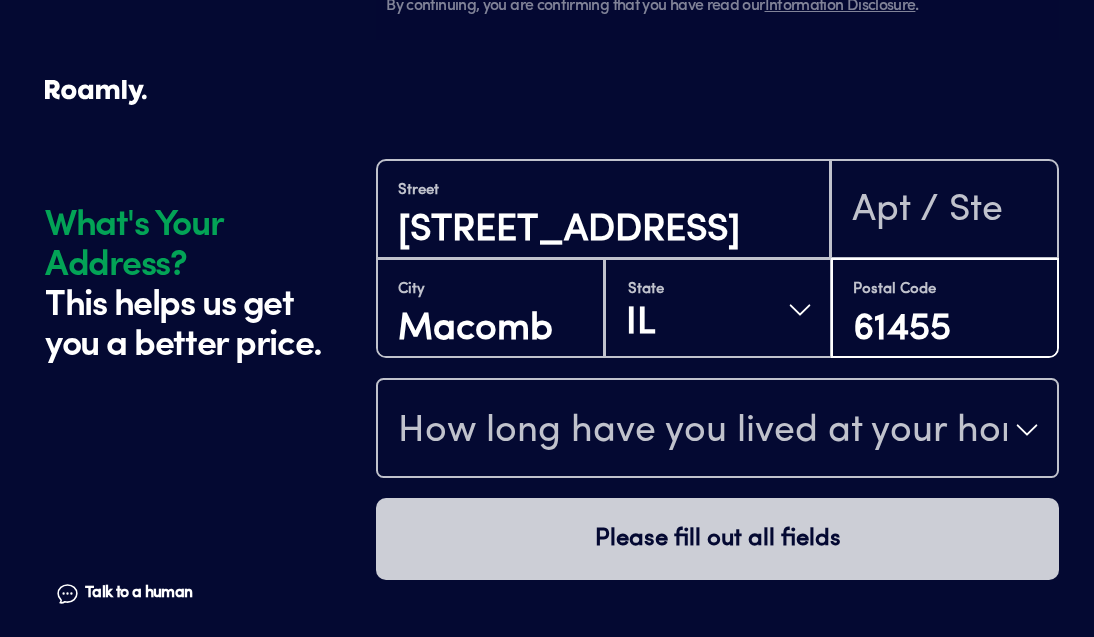 type on "61455" 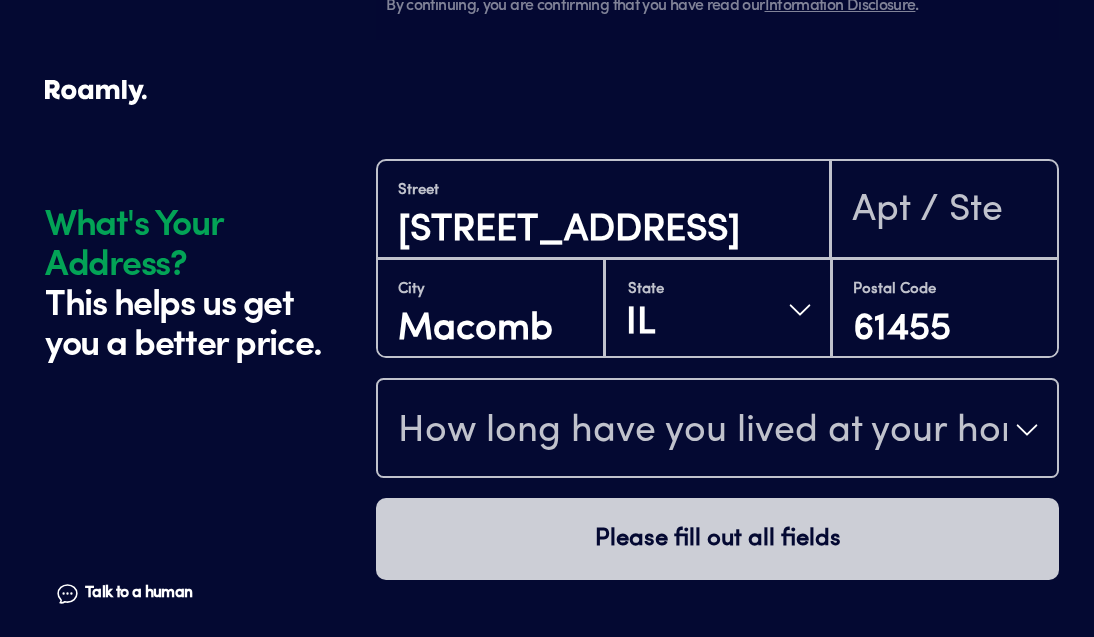 click on "How long have you lived at your home address?" at bounding box center (702, 432) 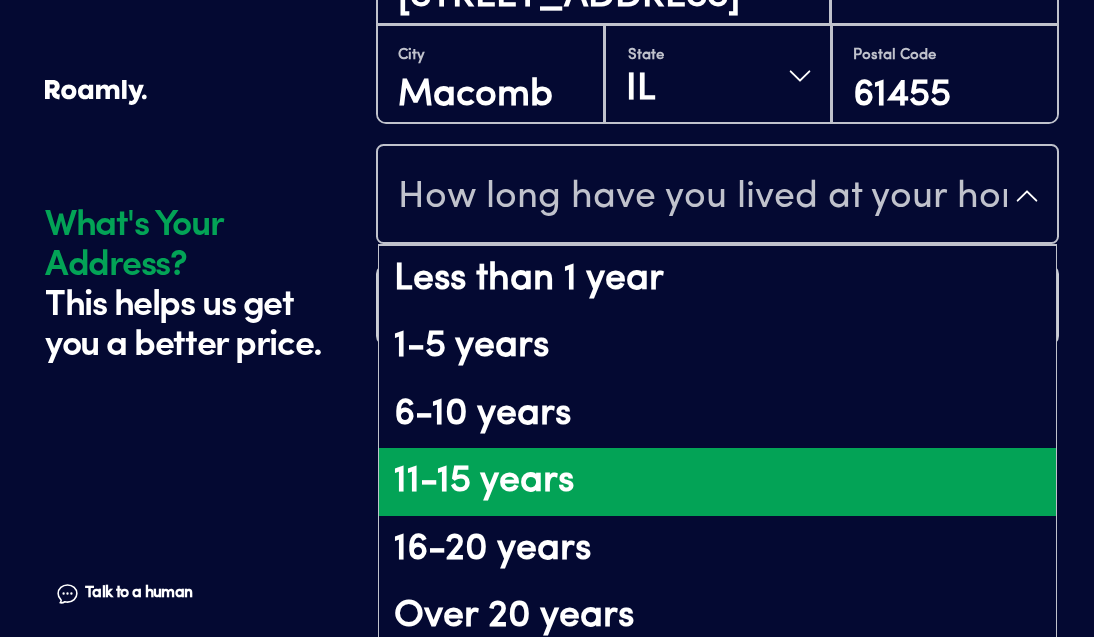scroll, scrollTop: 233, scrollLeft: 0, axis: vertical 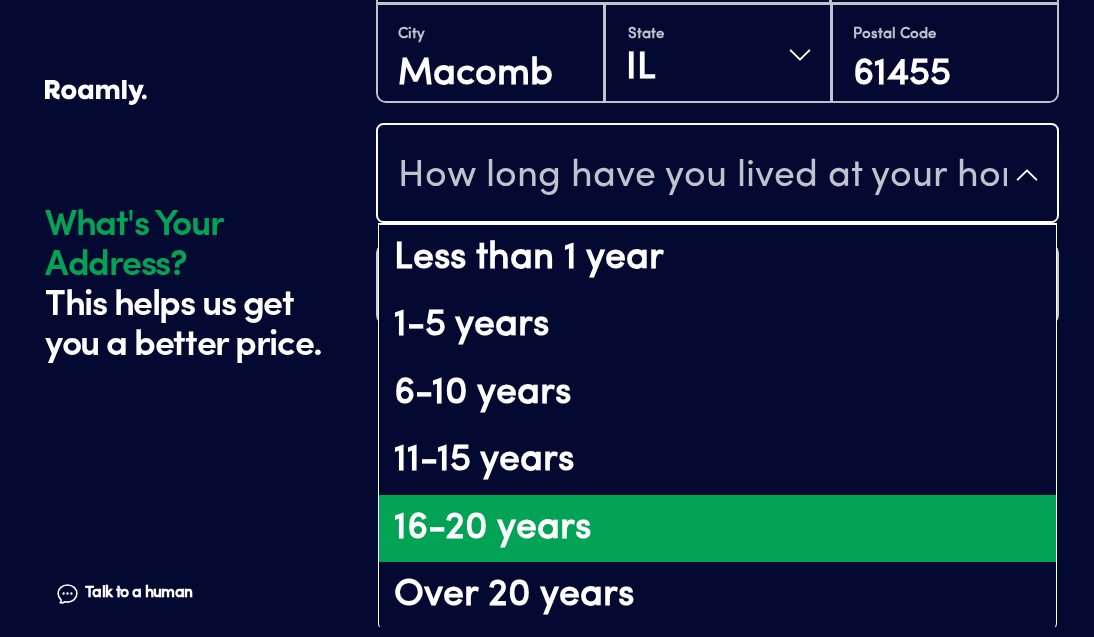 click on "16-20 years" at bounding box center (717, 529) 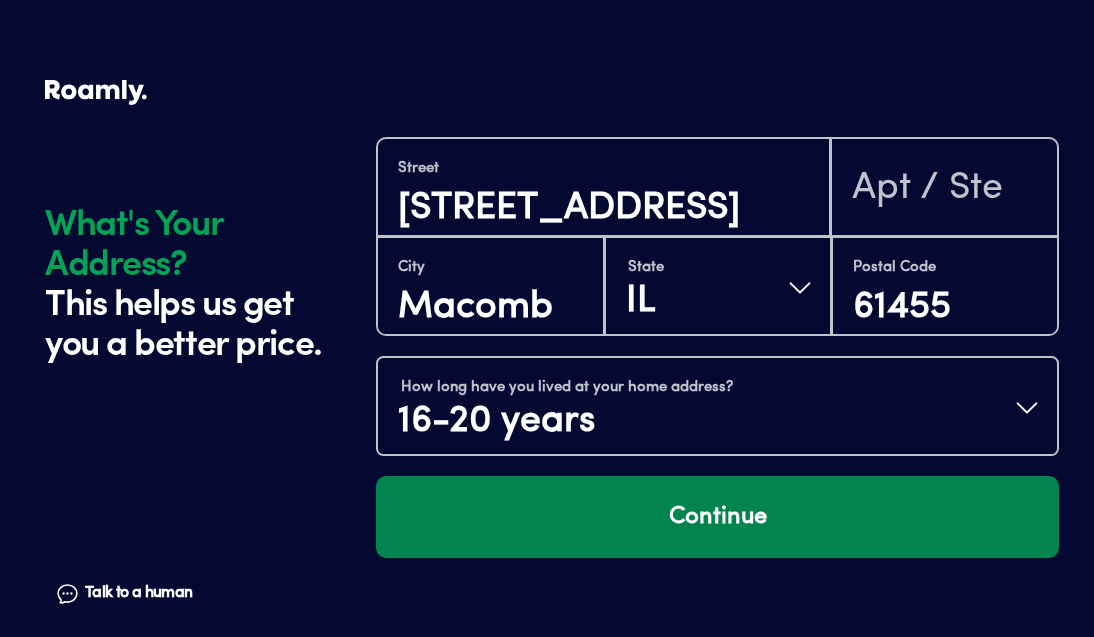 click on "Continue" at bounding box center (717, 517) 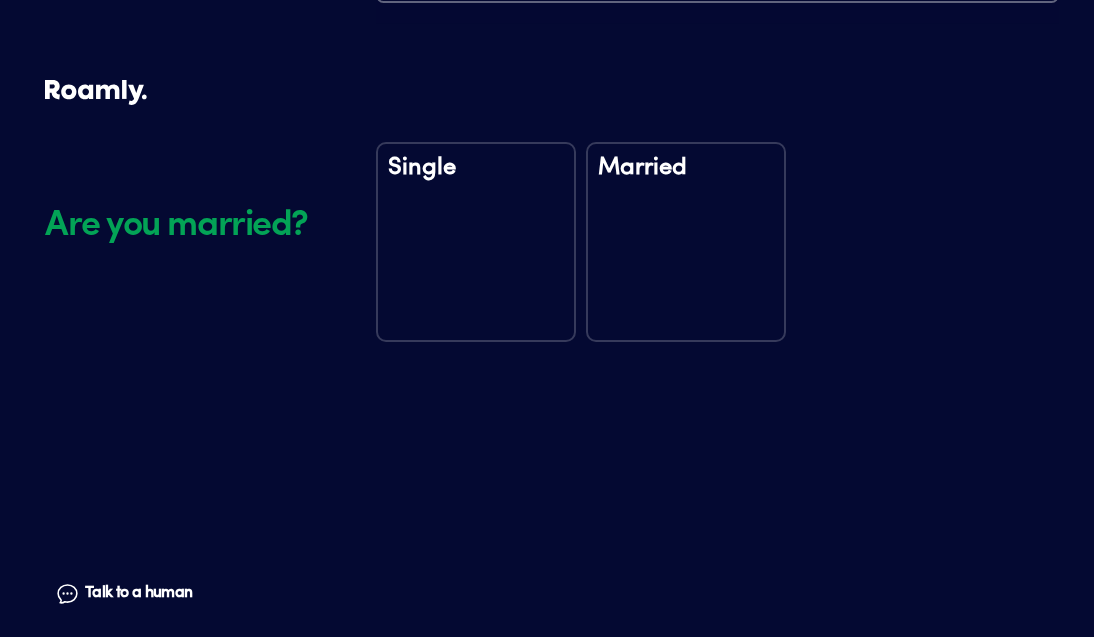 scroll, scrollTop: 2773, scrollLeft: 0, axis: vertical 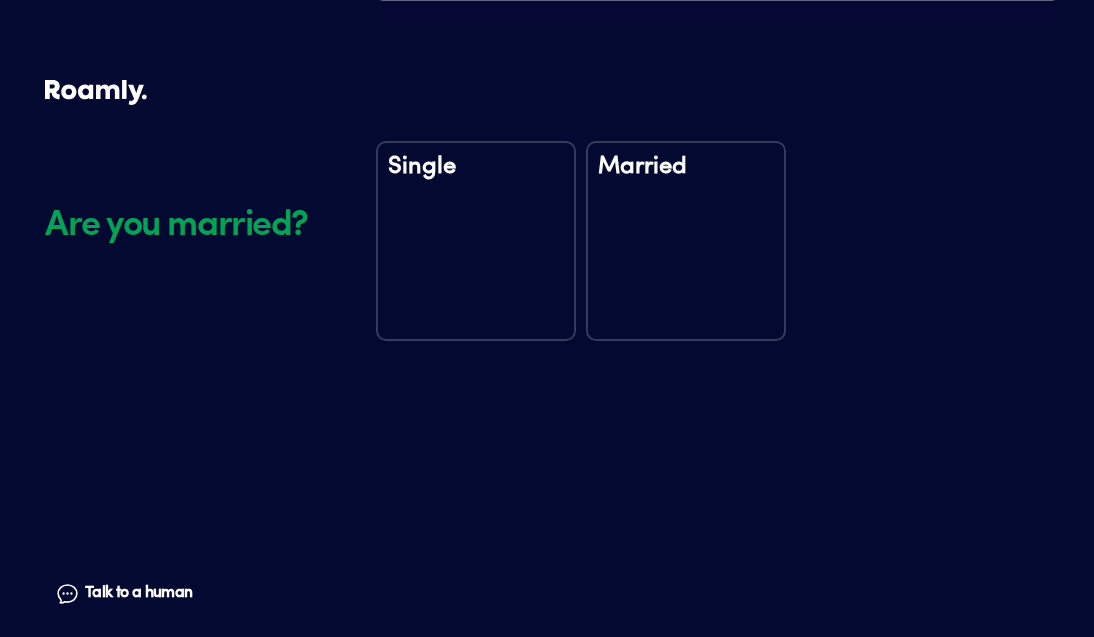 click on "Married" at bounding box center [686, 241] 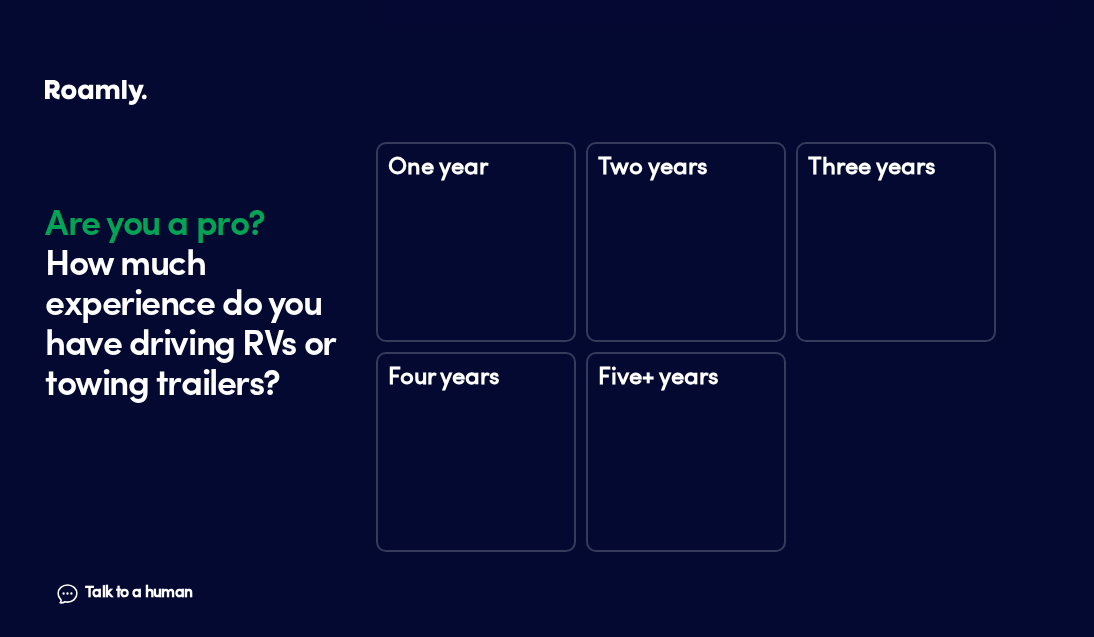 scroll, scrollTop: 3163, scrollLeft: 0, axis: vertical 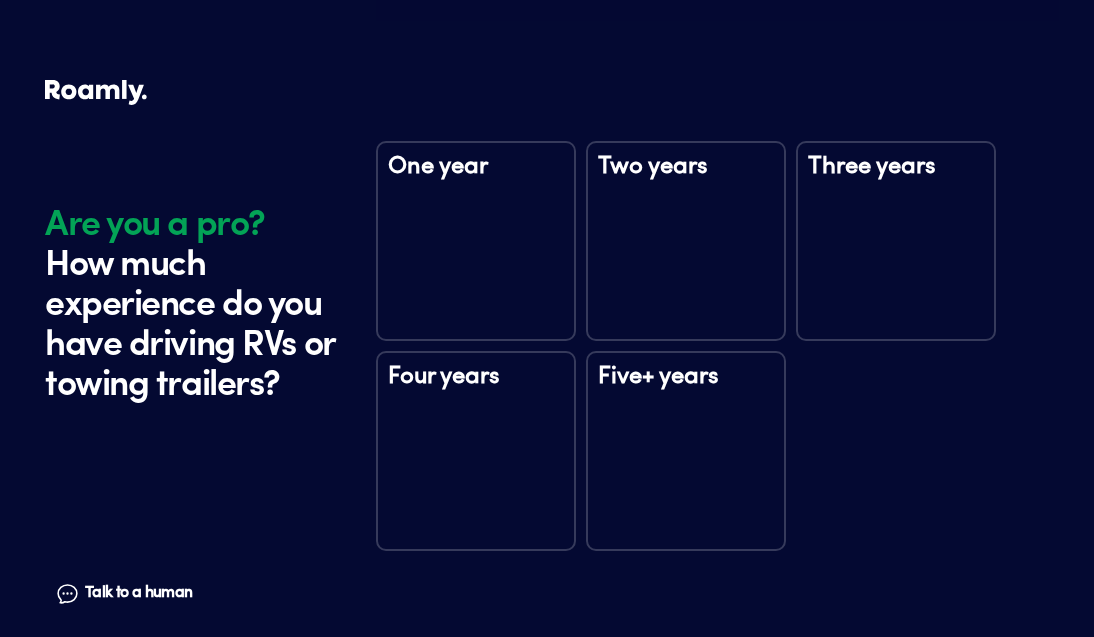 click on "Three years" at bounding box center [896, 241] 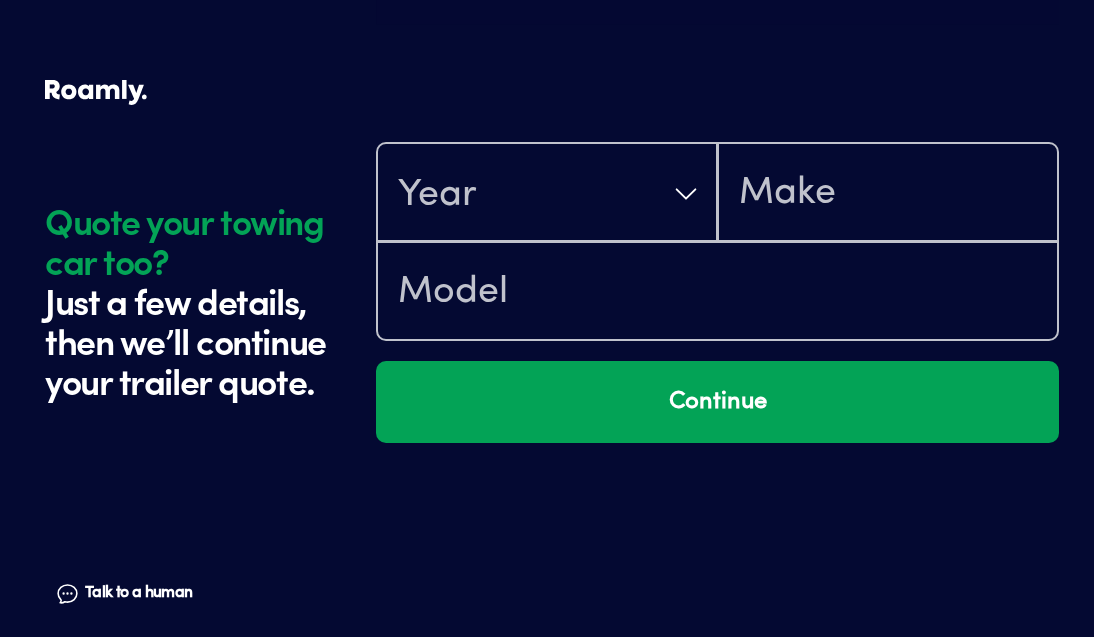 scroll, scrollTop: 3763, scrollLeft: 0, axis: vertical 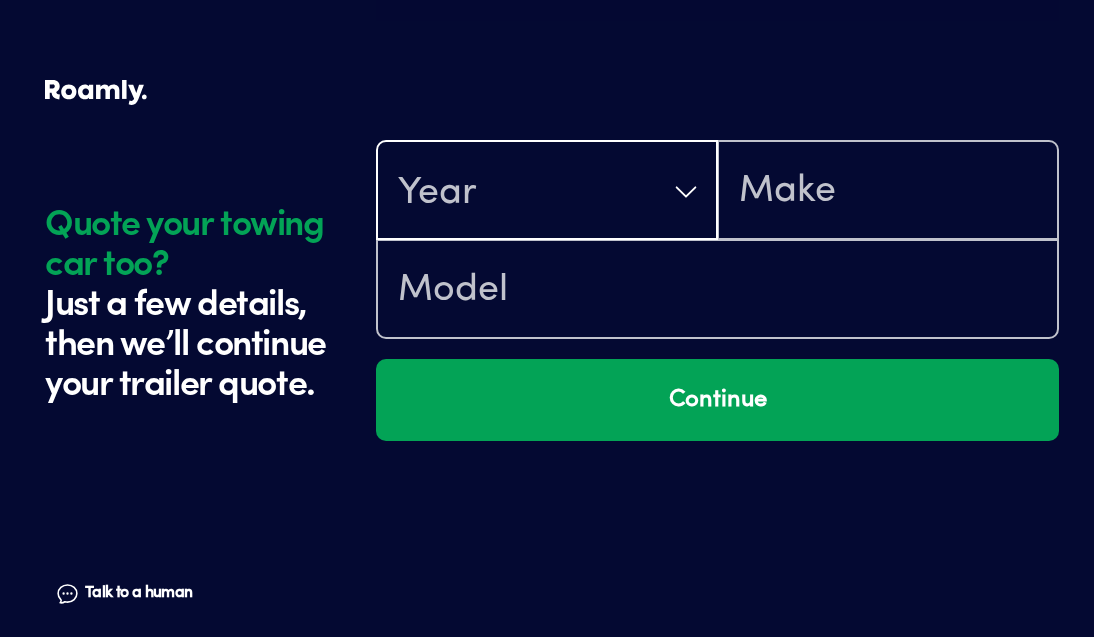 click on "Year" at bounding box center (547, 192) 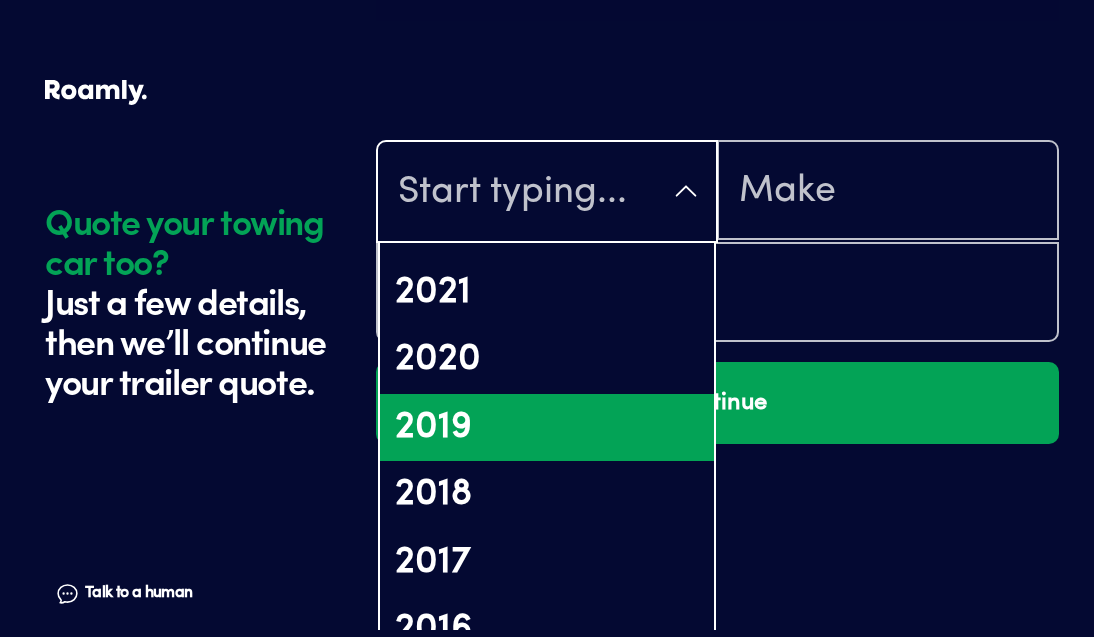 scroll, scrollTop: 397, scrollLeft: 0, axis: vertical 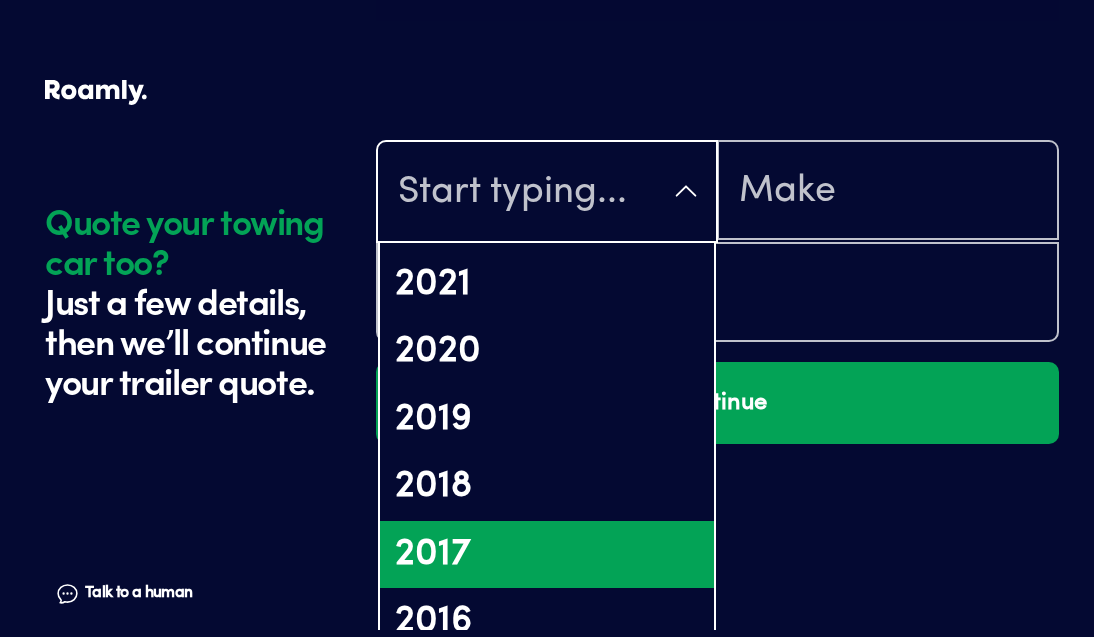 click on "2017" at bounding box center (547, 555) 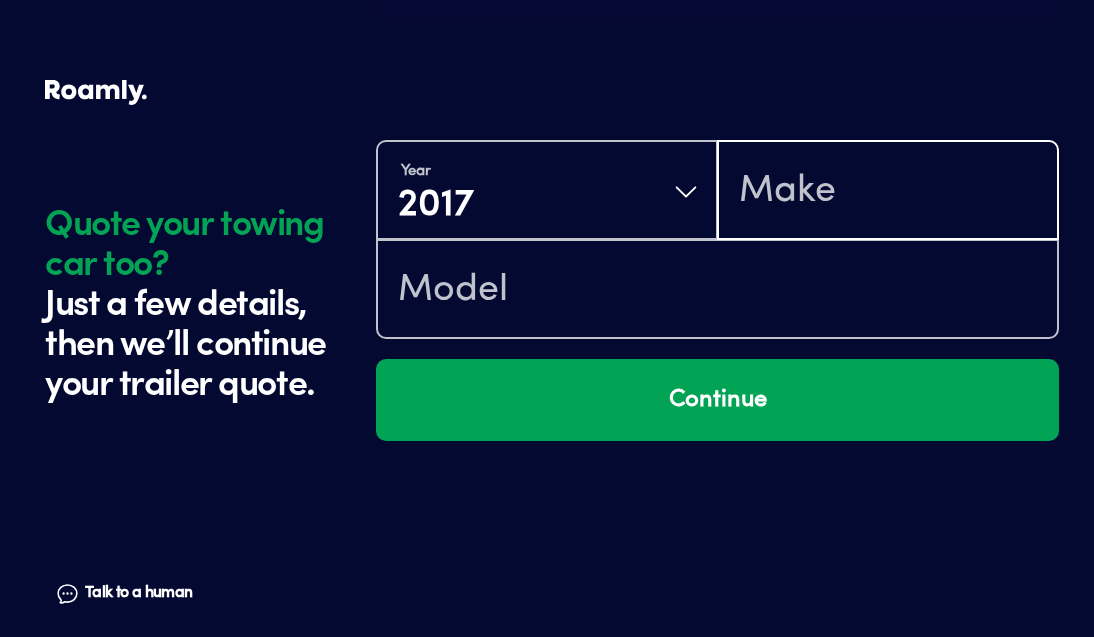 click at bounding box center [888, 192] 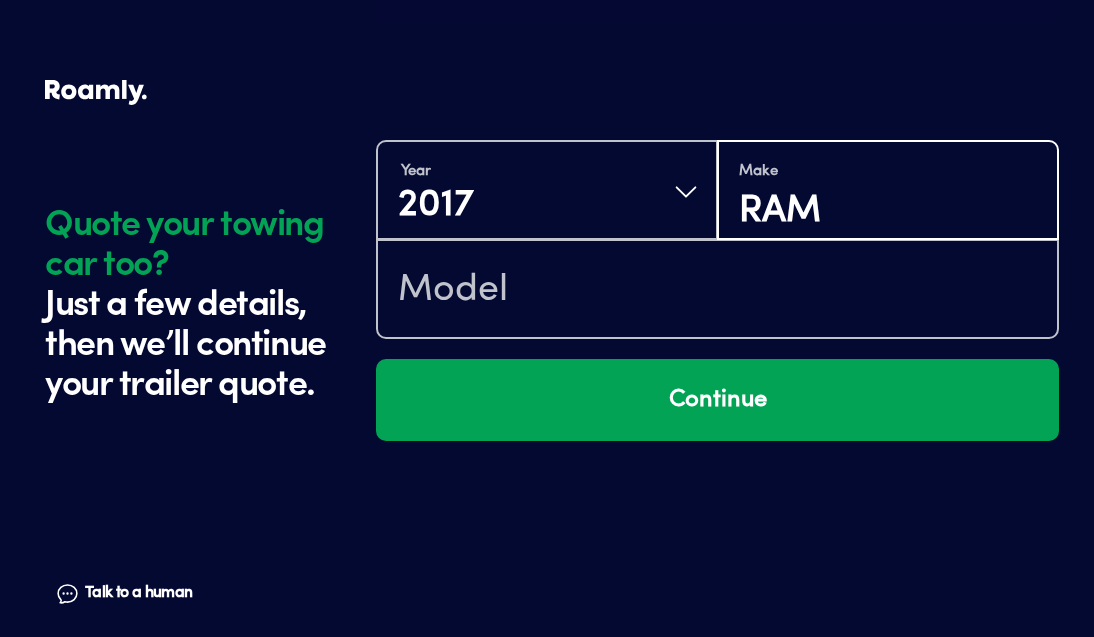 type on "RAM" 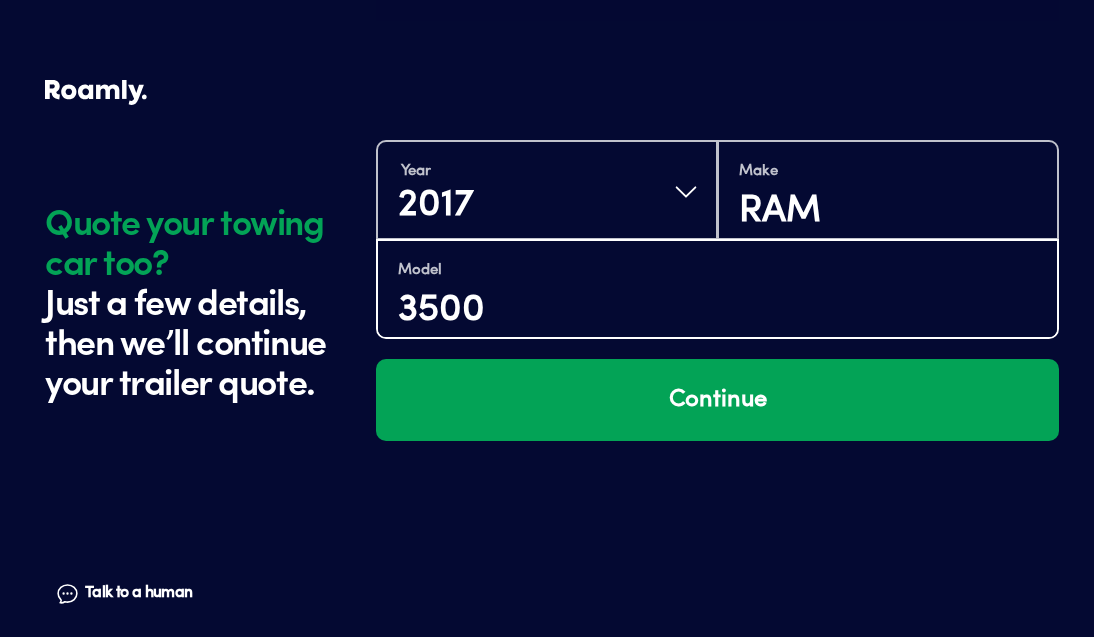 scroll, scrollTop: 3763, scrollLeft: 0, axis: vertical 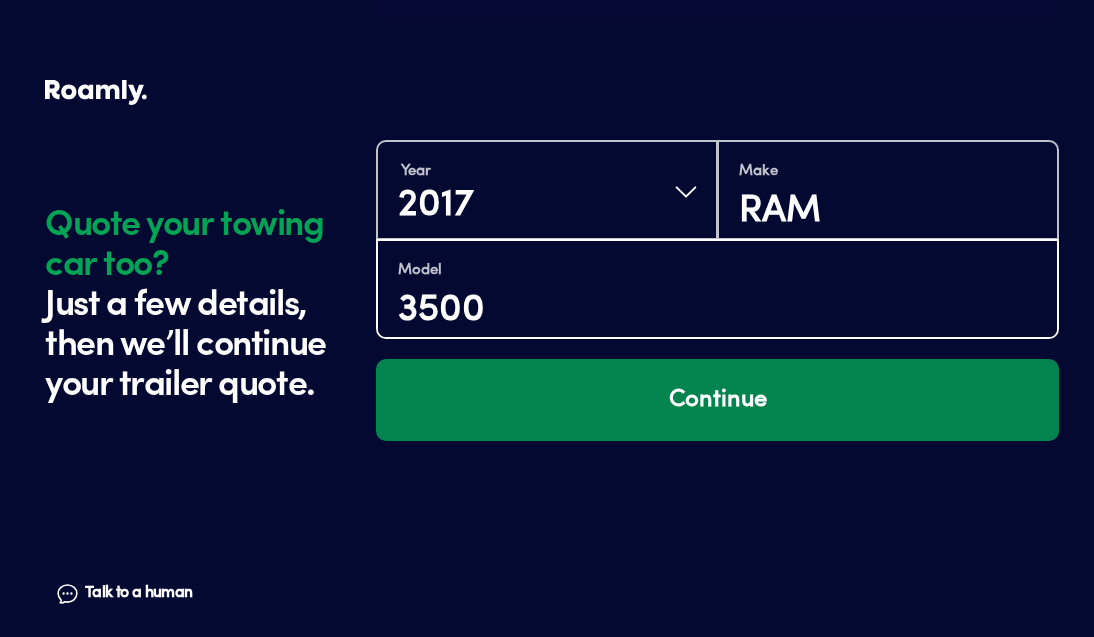 type on "3500" 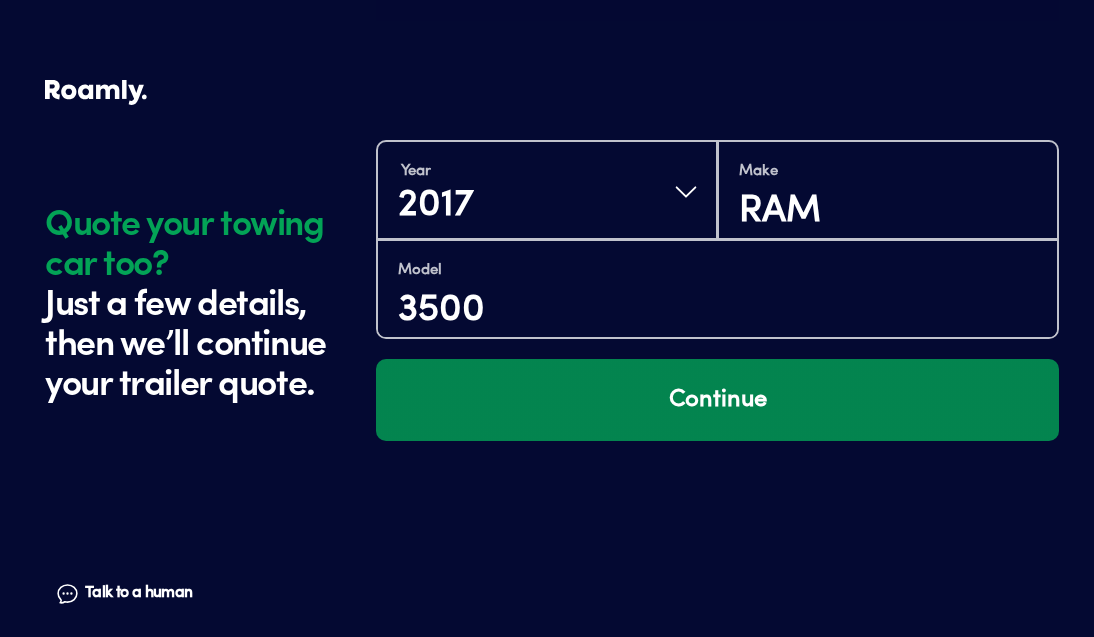 click on "Continue" at bounding box center [717, 400] 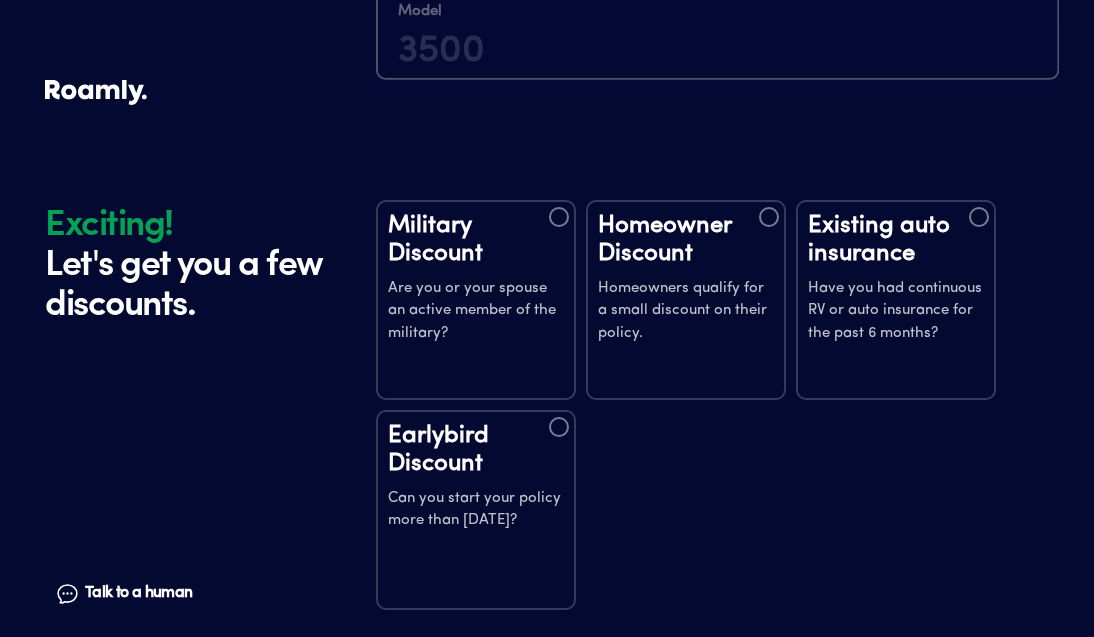 scroll, scrollTop: 4141, scrollLeft: 0, axis: vertical 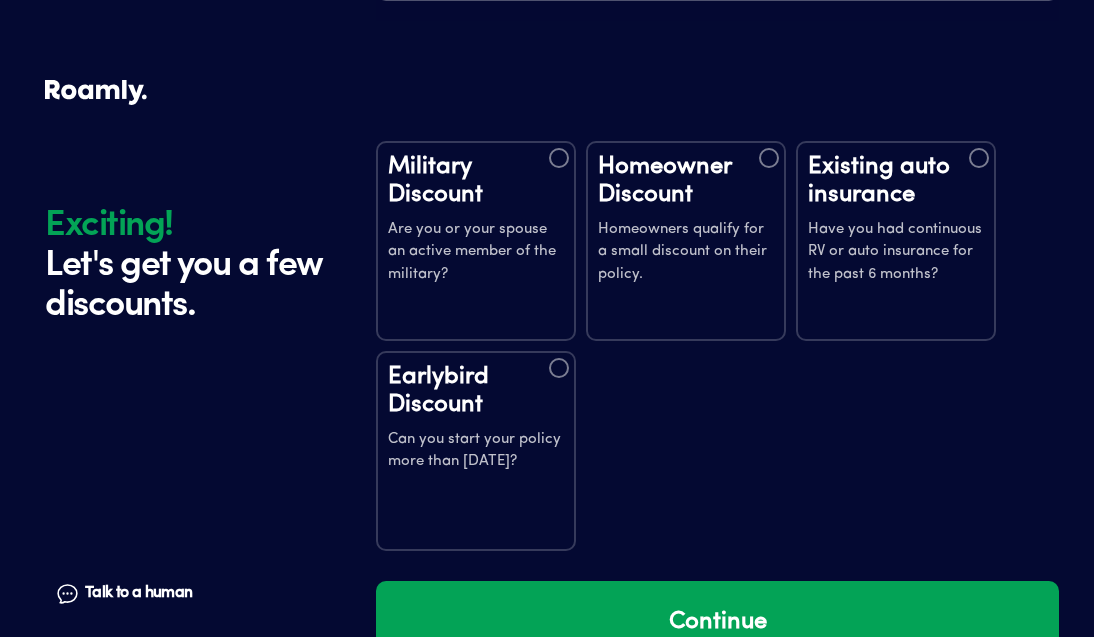 click at bounding box center (769, 158) 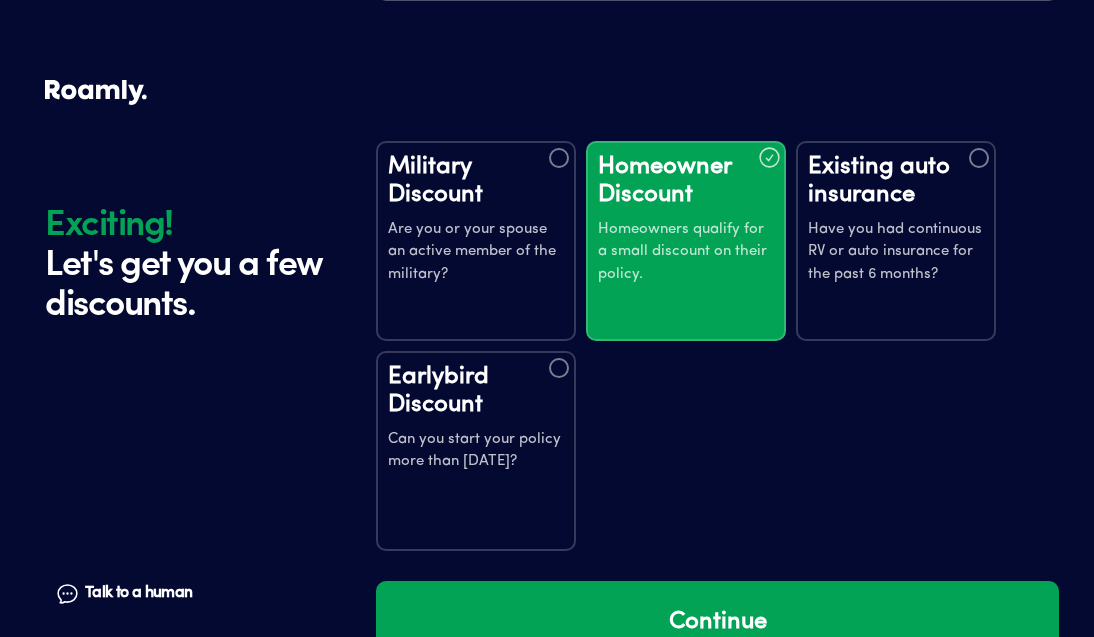 click at bounding box center [979, 158] 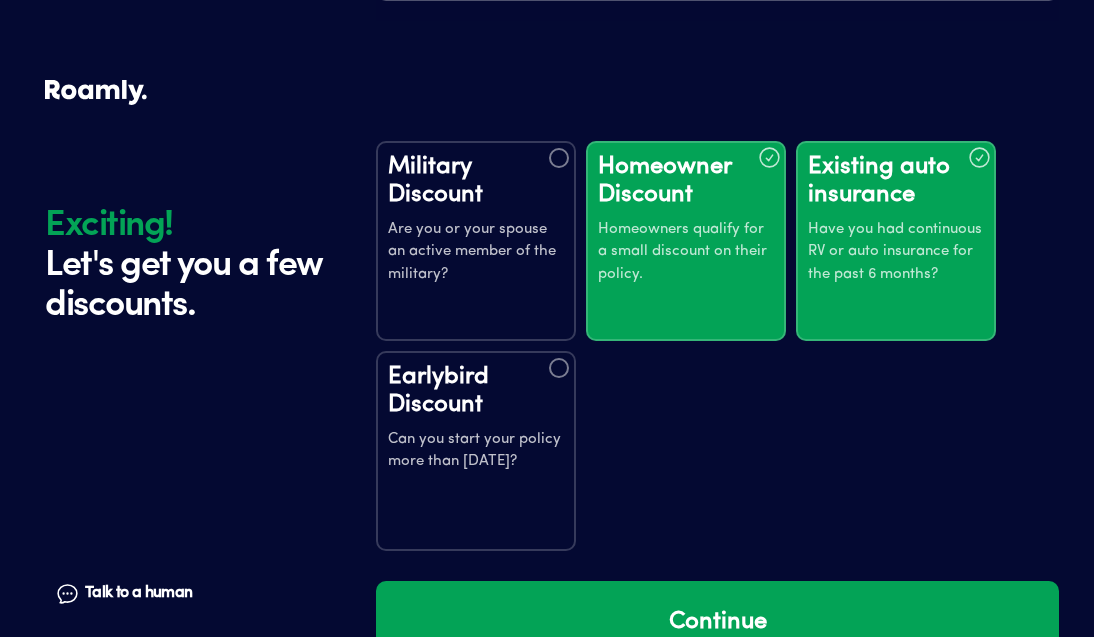 click at bounding box center [559, 368] 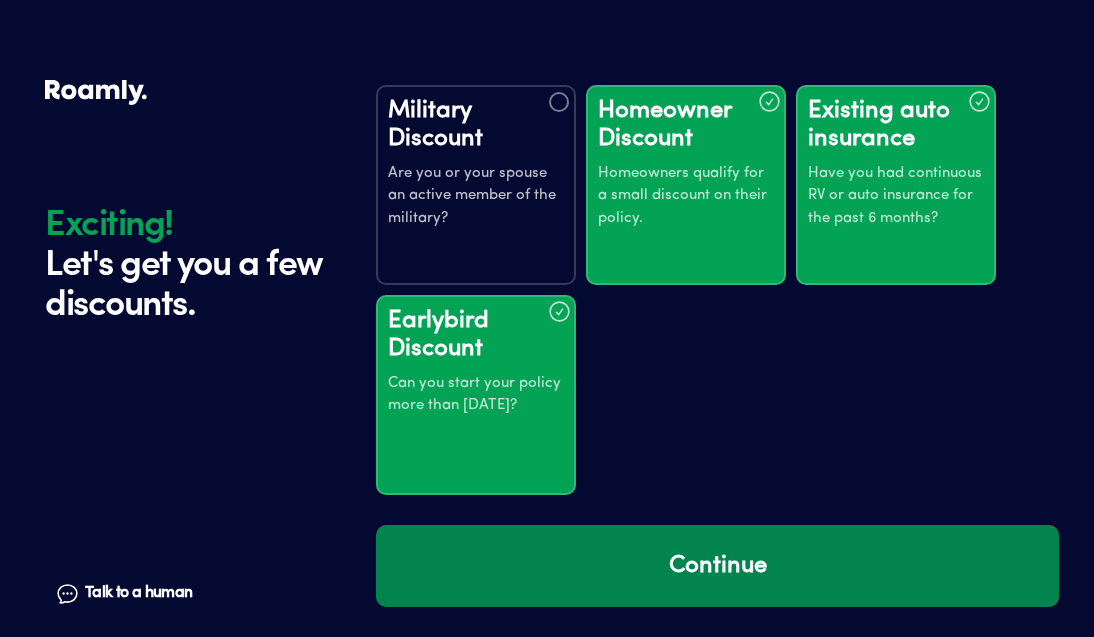 scroll, scrollTop: 4196, scrollLeft: 0, axis: vertical 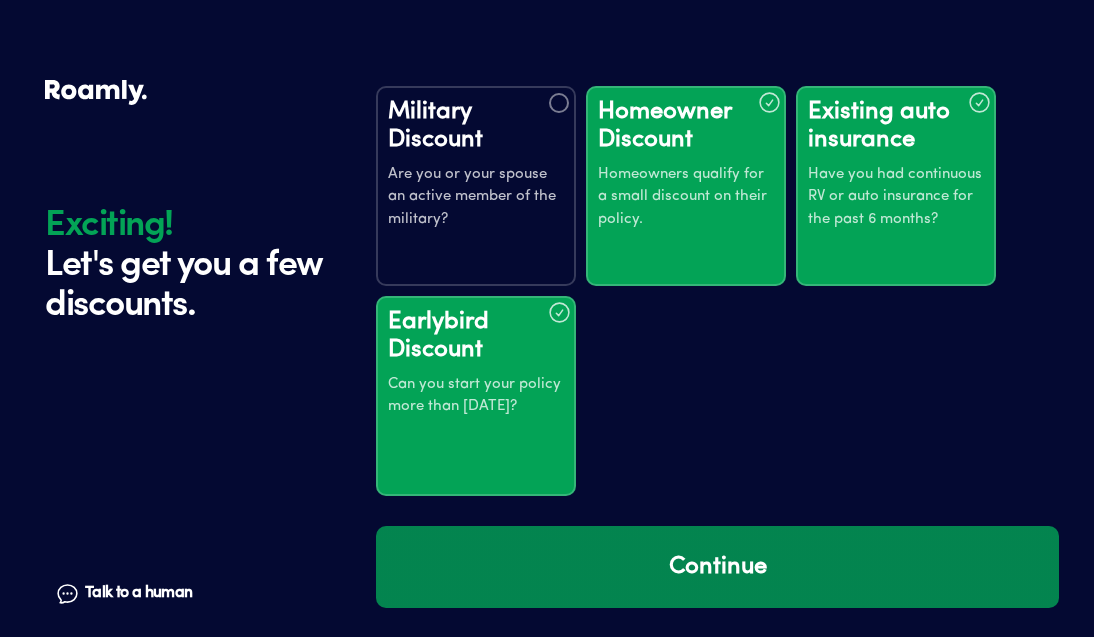 click on "Continue" at bounding box center [717, 567] 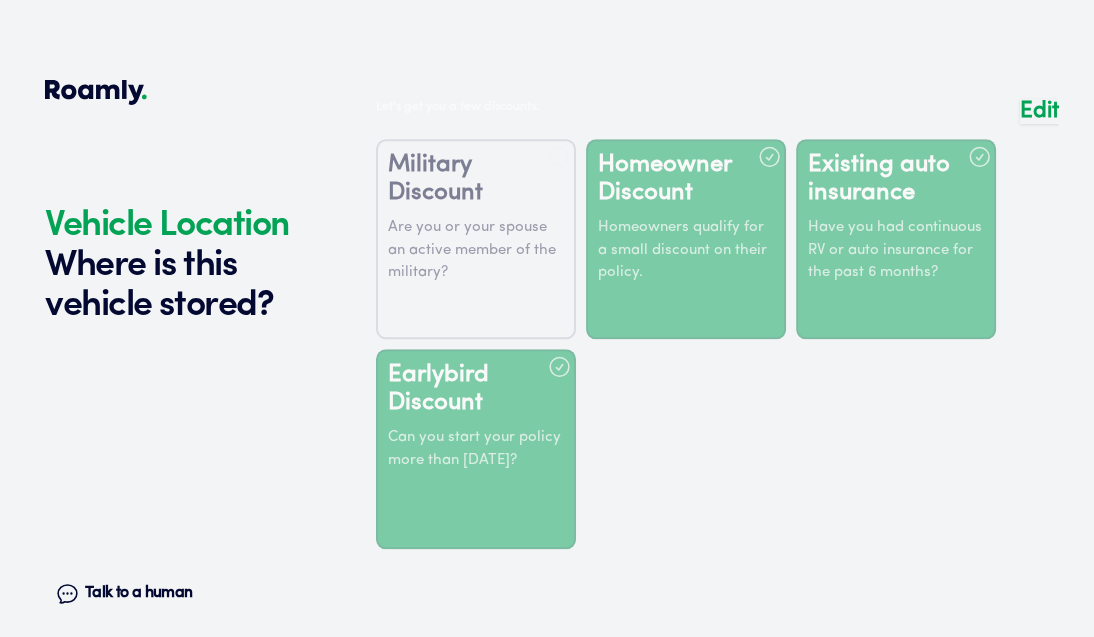 scroll, scrollTop: 4741, scrollLeft: 0, axis: vertical 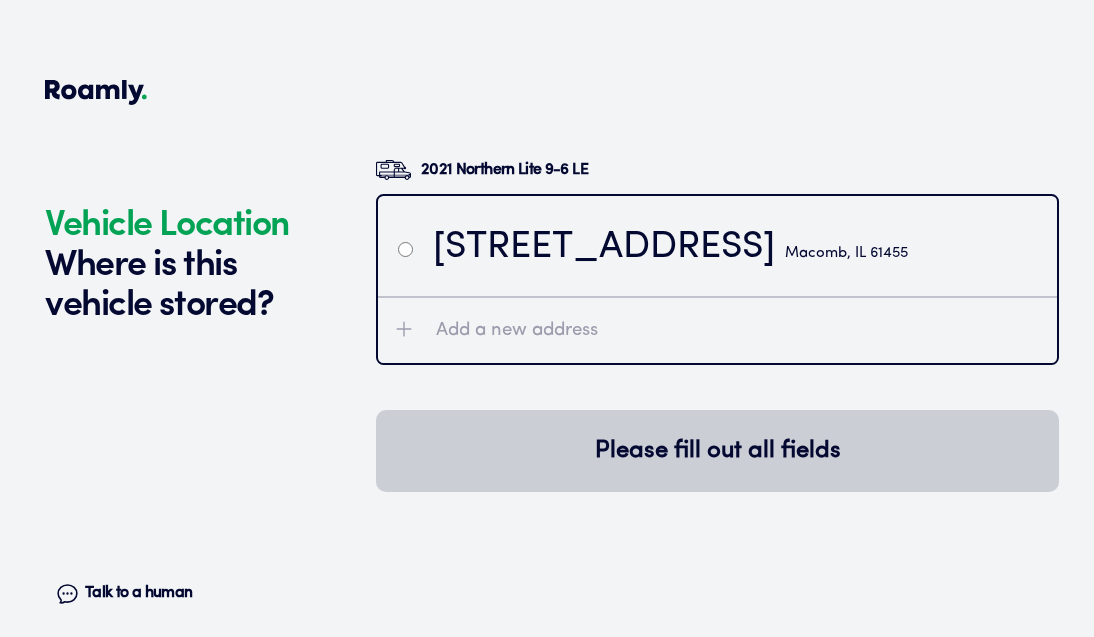 click on "[STREET_ADDRESS]" at bounding box center [670, 248] 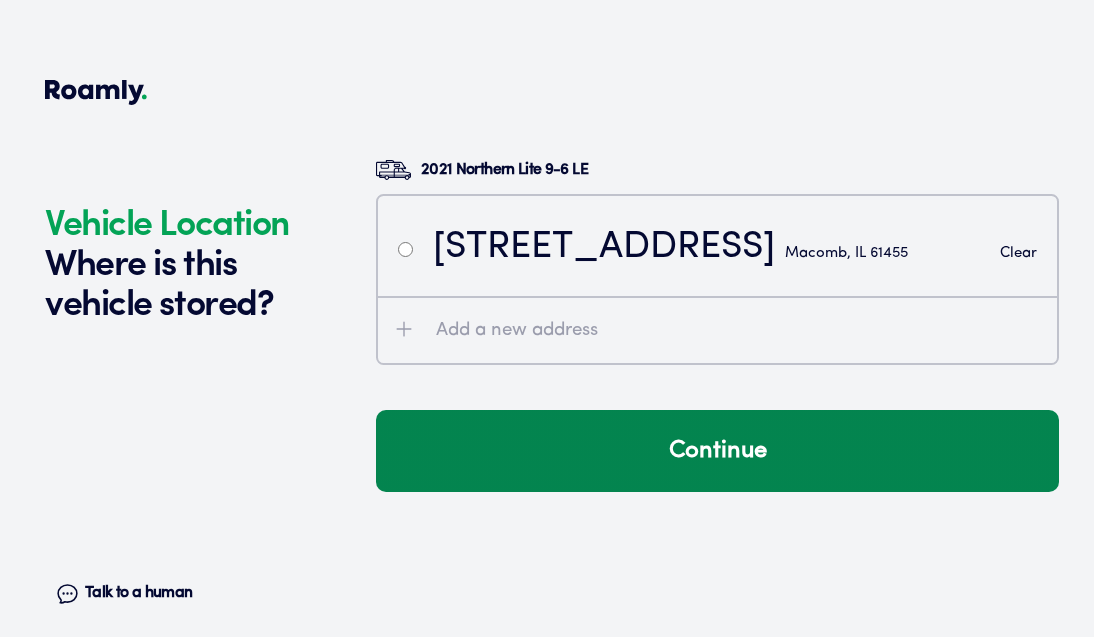 click on "Continue" at bounding box center (717, 451) 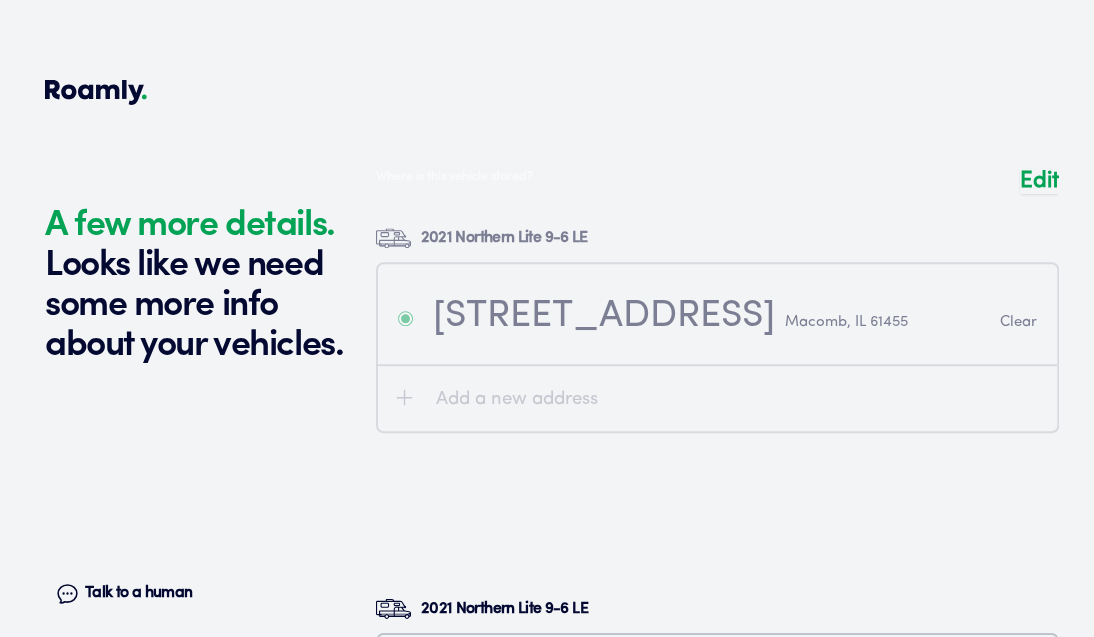 scroll, scrollTop: 5179, scrollLeft: 0, axis: vertical 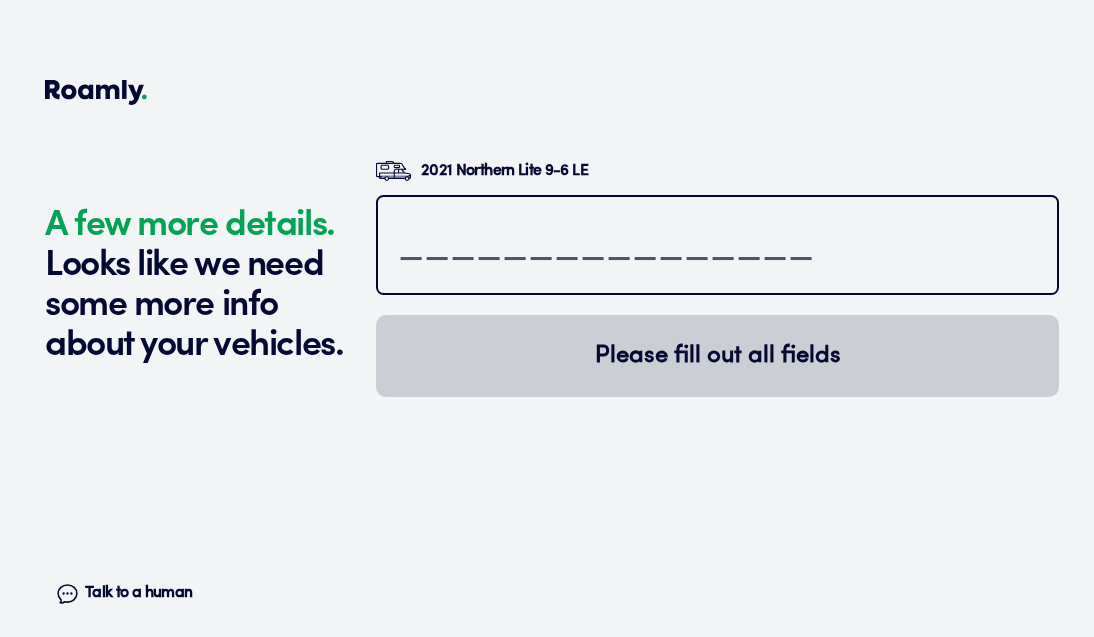 click at bounding box center (717, 247) 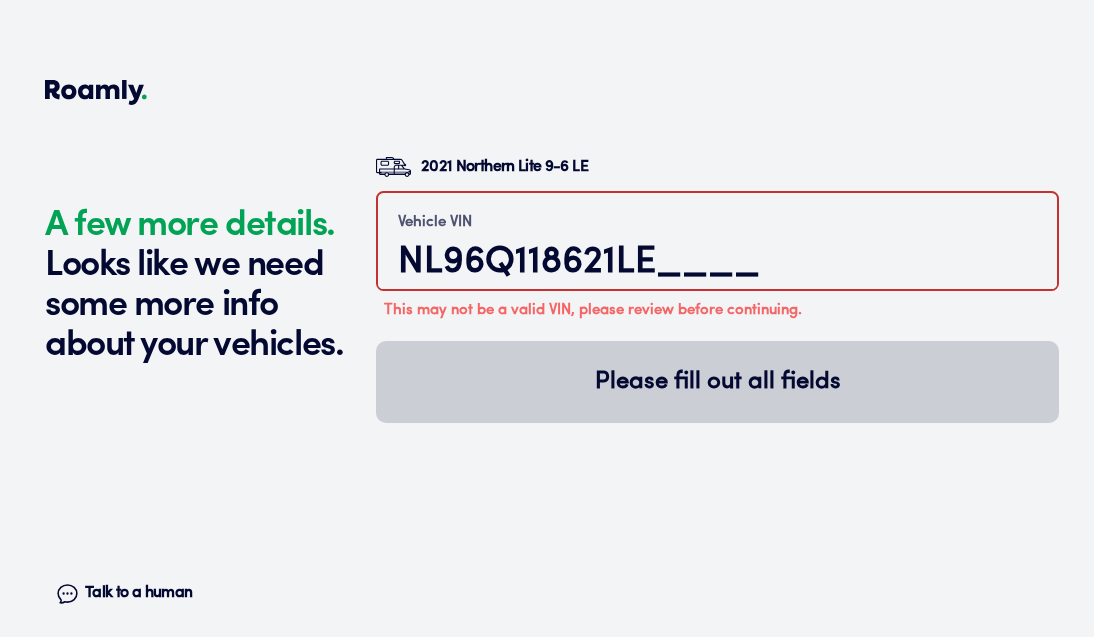 scroll, scrollTop: 5182, scrollLeft: 0, axis: vertical 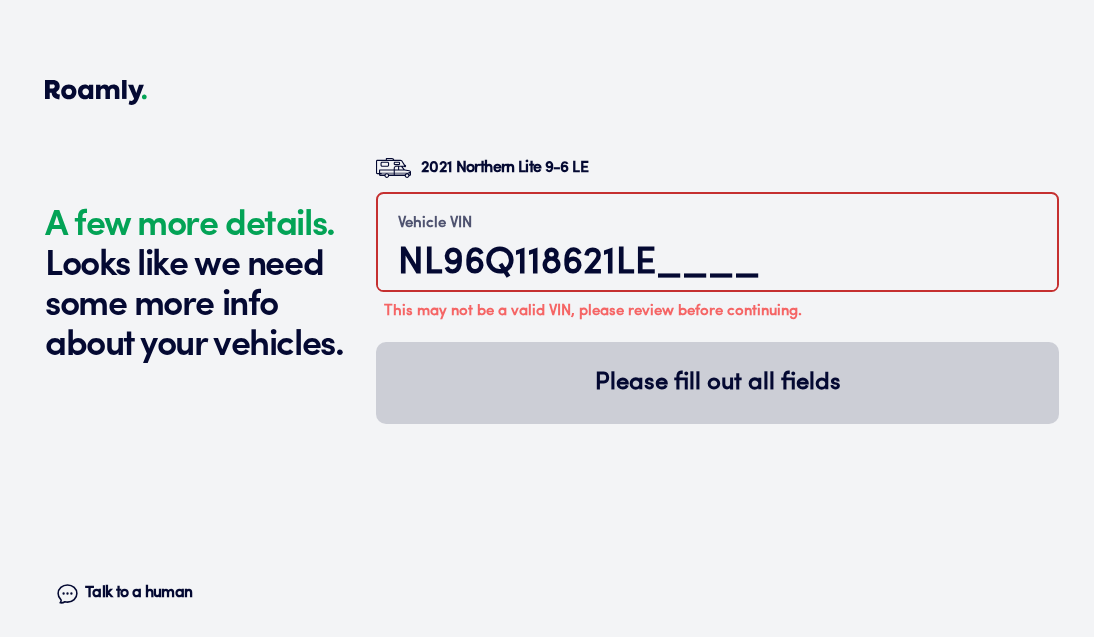 click on "NL96Q118621LE____" at bounding box center [717, 263] 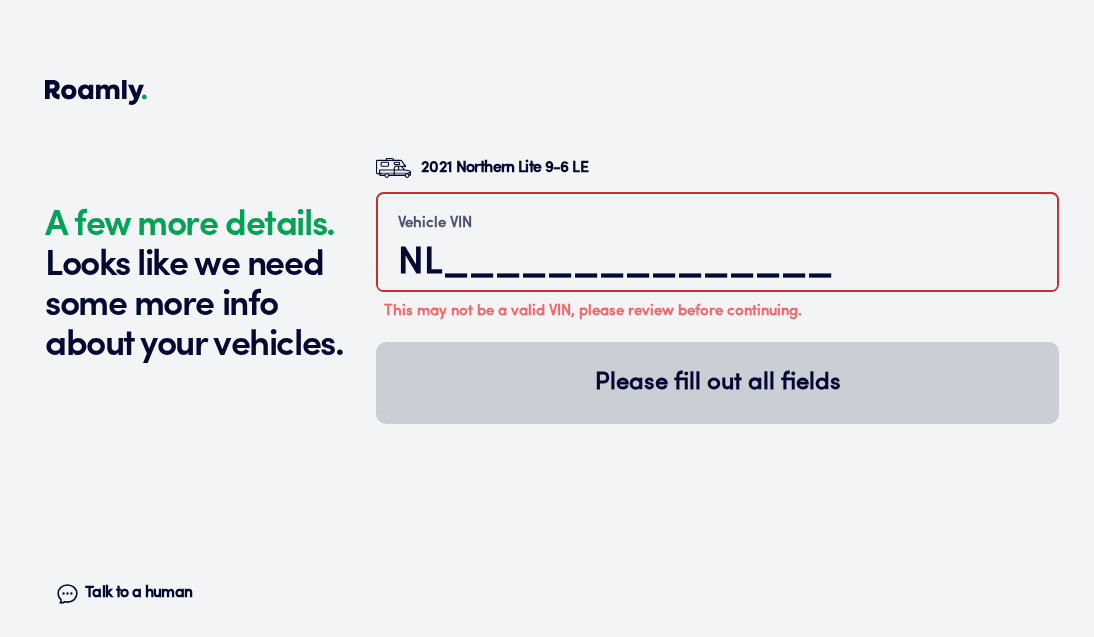 type on "N________________" 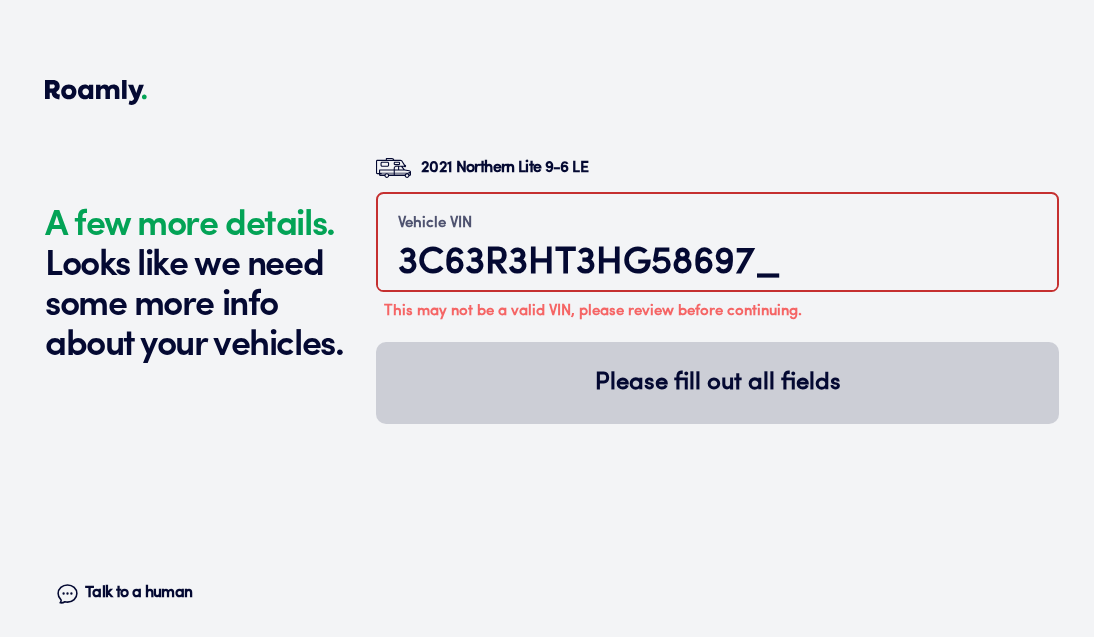 type on "[US_VEHICLE_IDENTIFICATION_NUMBER]" 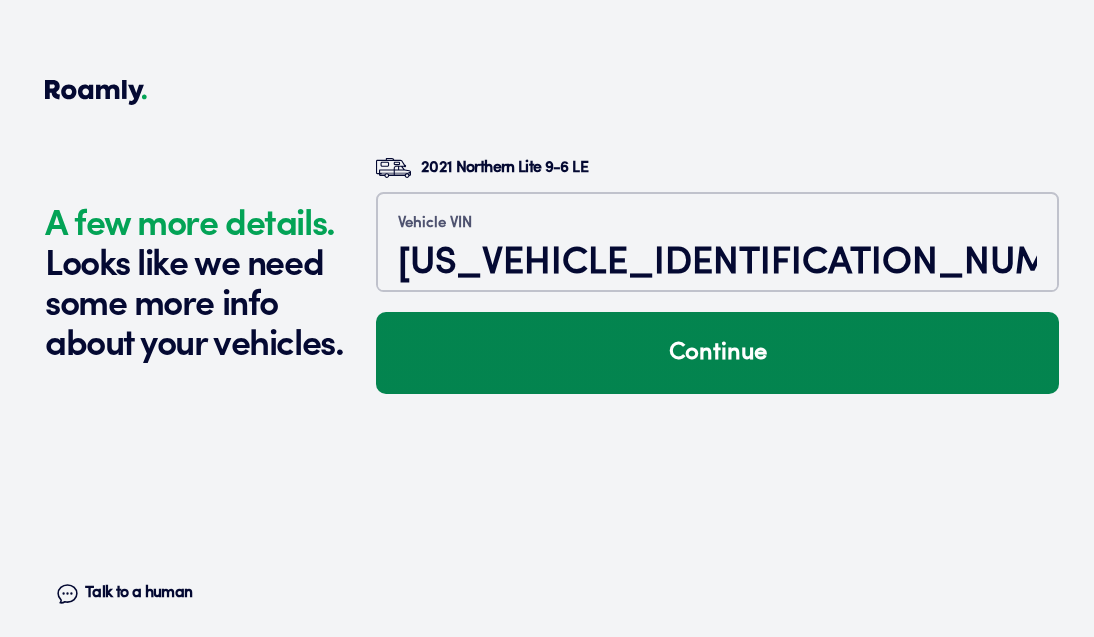 click on "Continue" at bounding box center (717, 353) 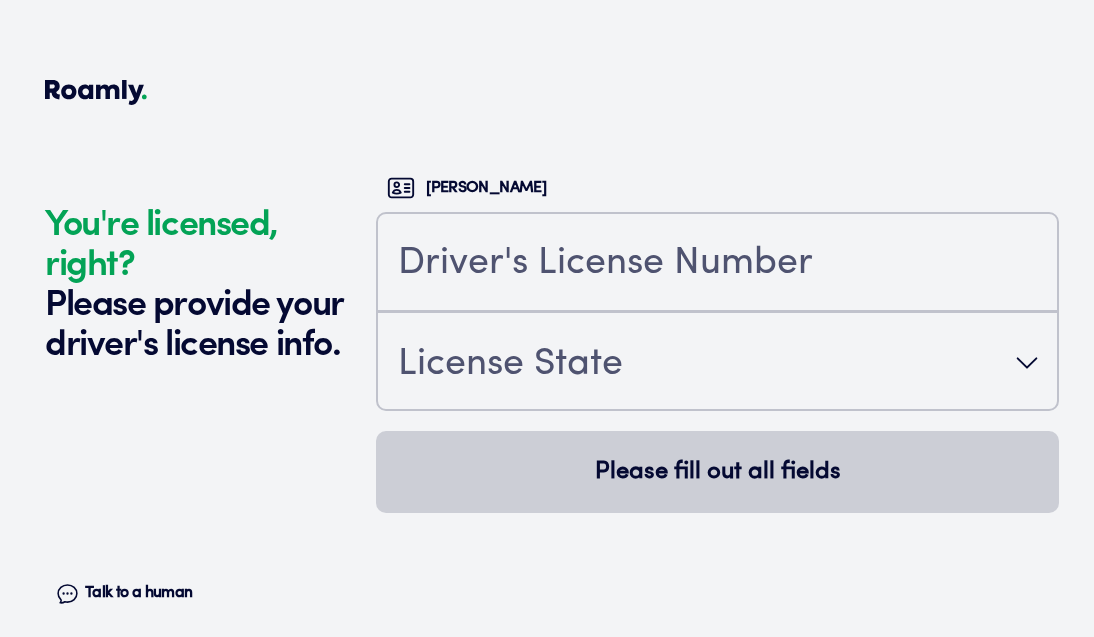 scroll, scrollTop: 5522, scrollLeft: 0, axis: vertical 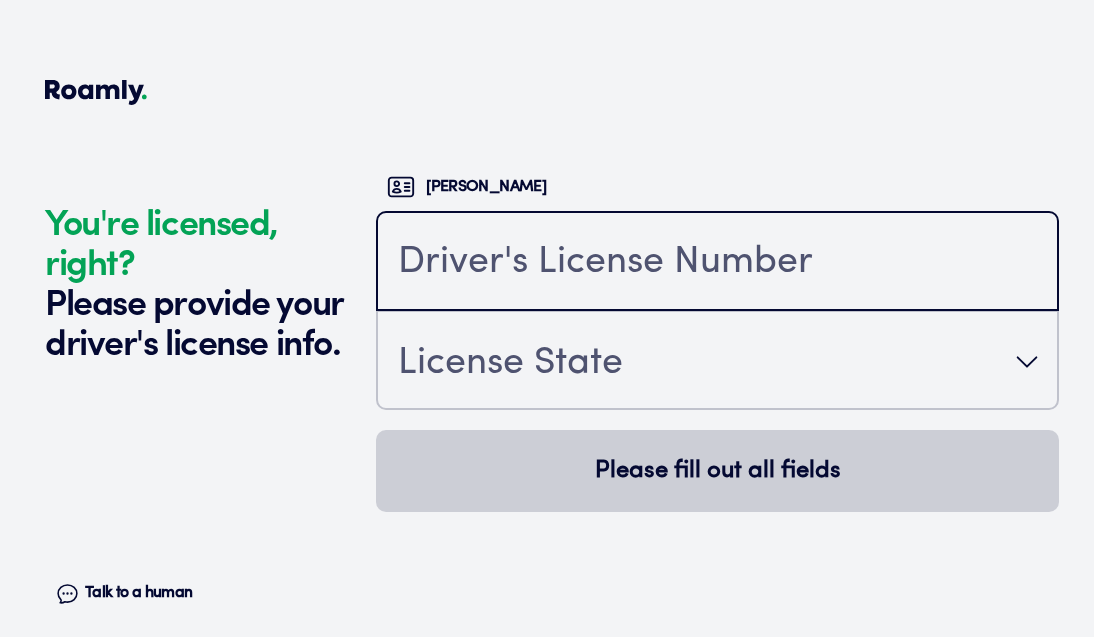 click at bounding box center [717, 263] 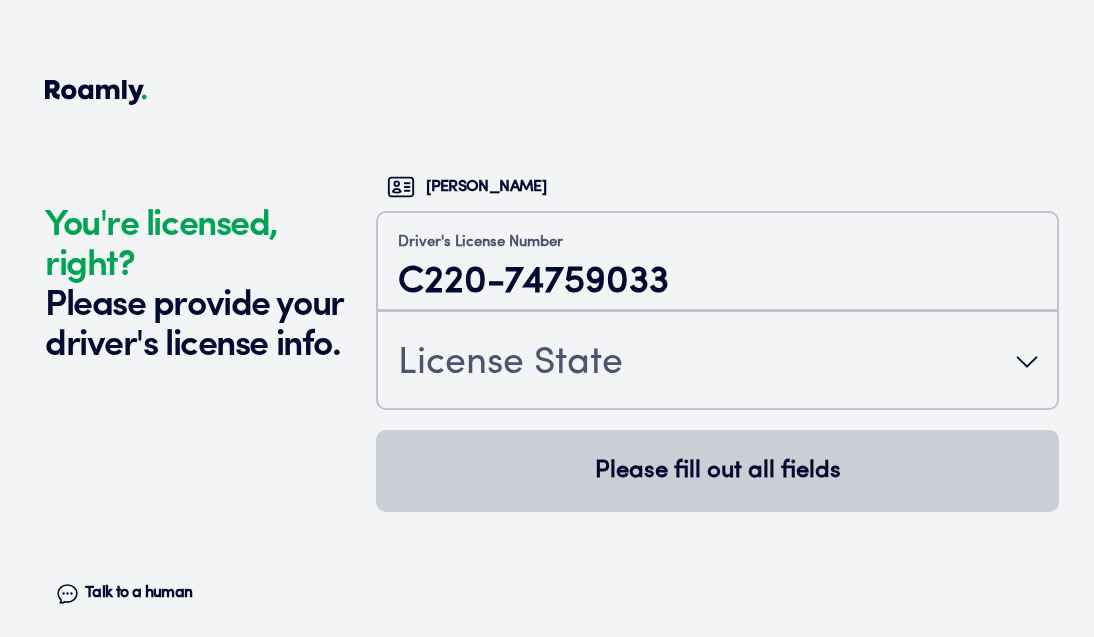 click on "License State" at bounding box center (717, 362) 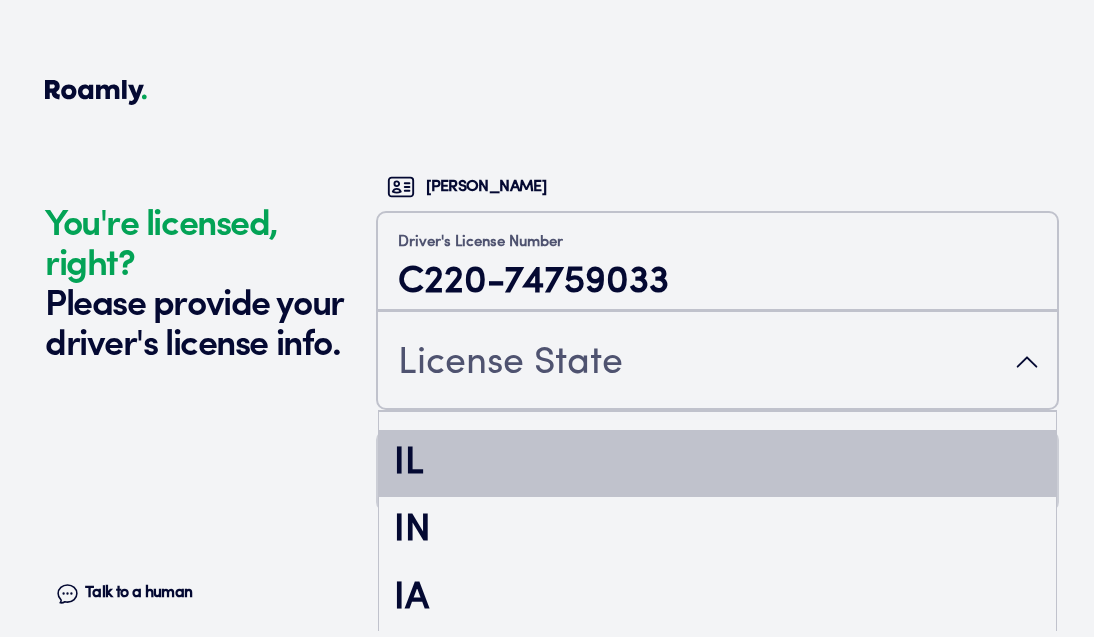 scroll, scrollTop: 1063, scrollLeft: 0, axis: vertical 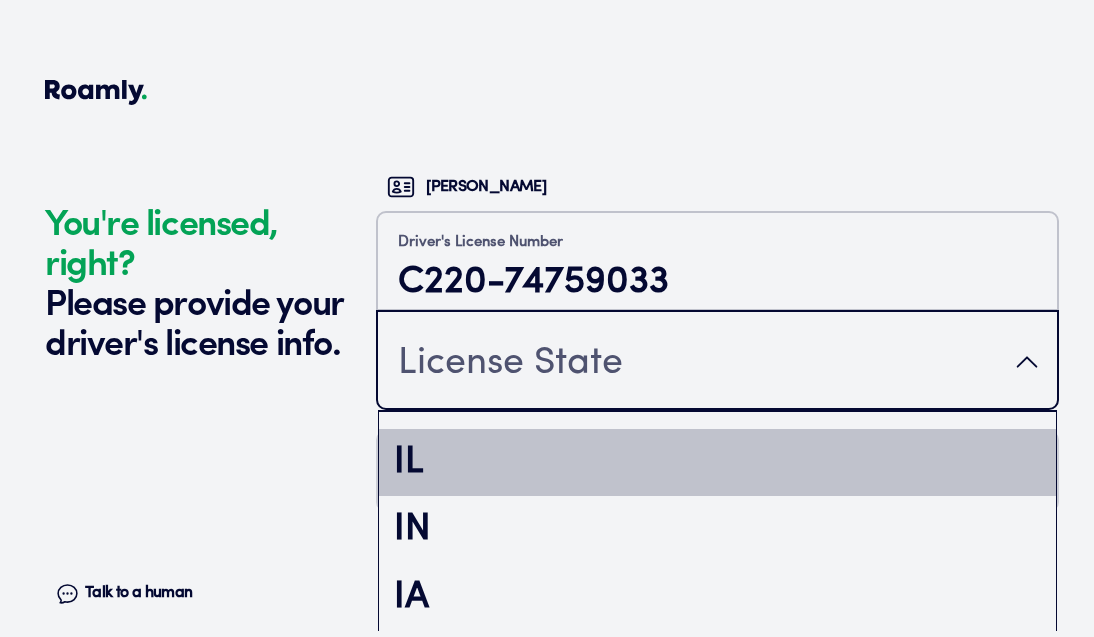 click on "IL" at bounding box center (717, 463) 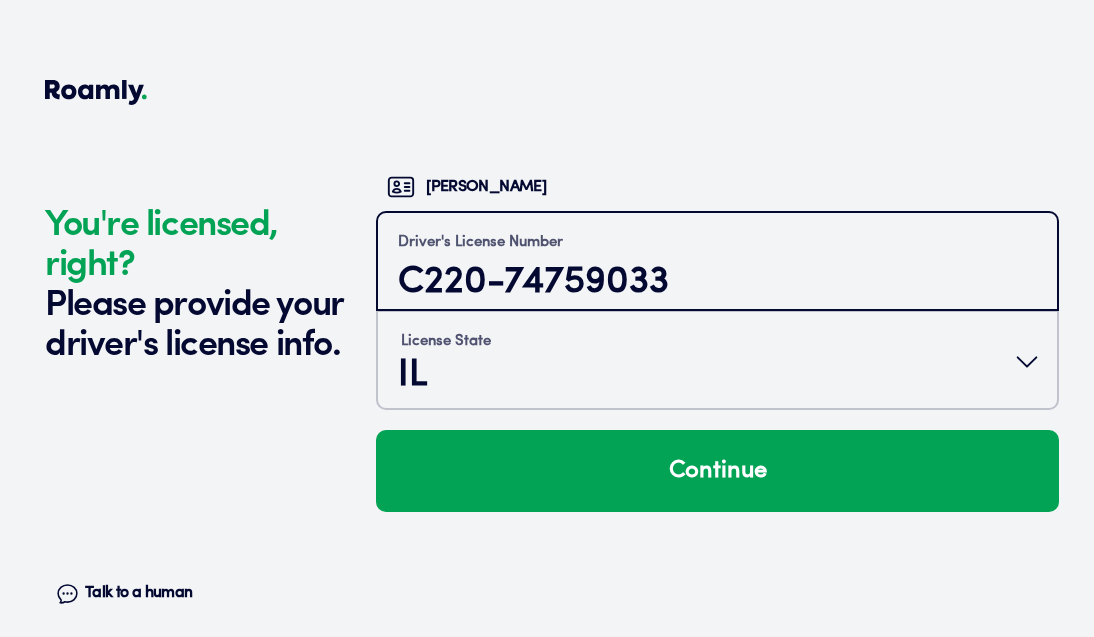 click on "C220-74759033" at bounding box center (717, 282) 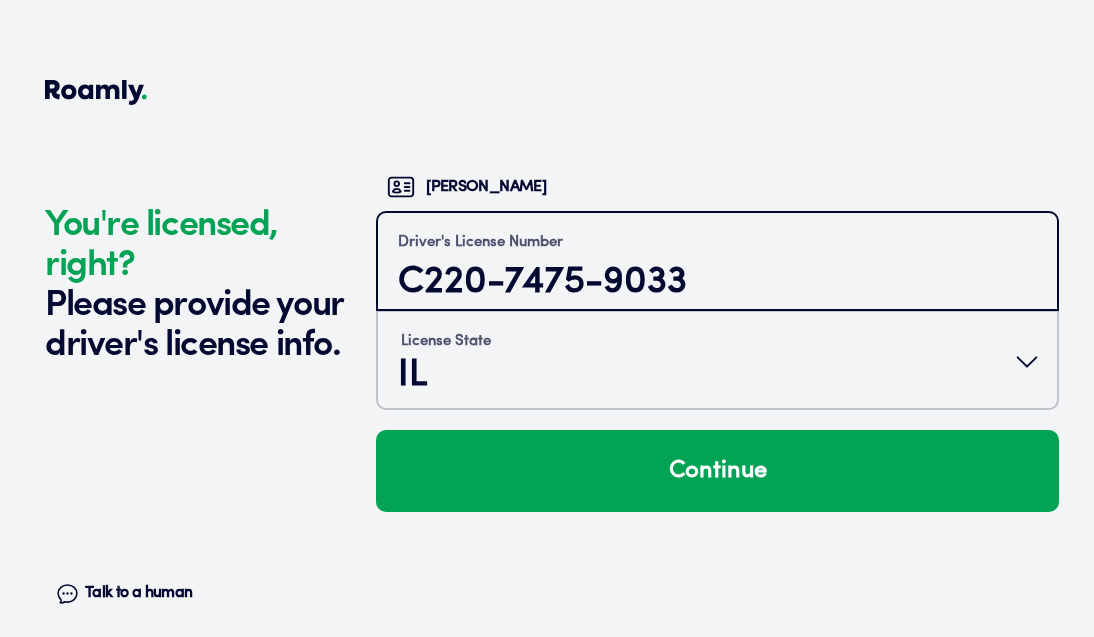 type on "C220-7475-9033" 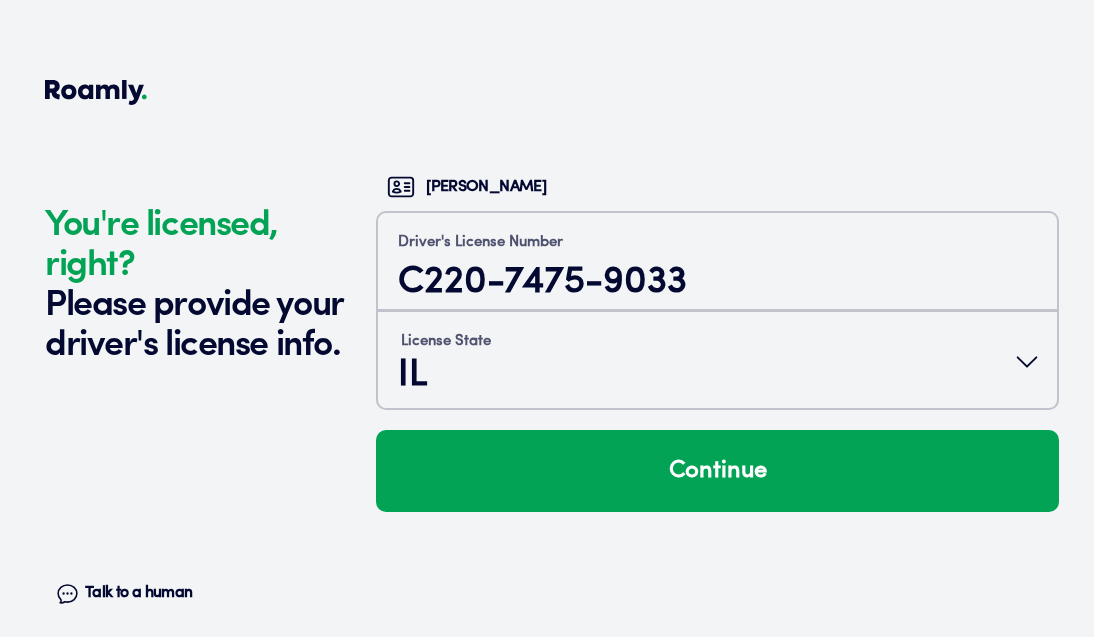 click at bounding box center (182, 441) 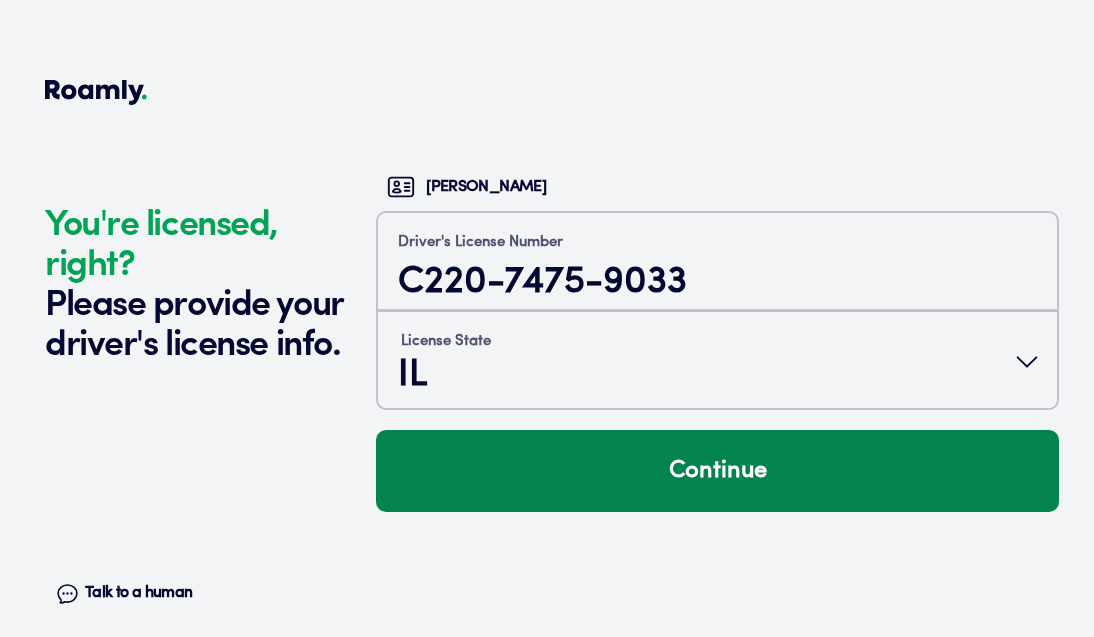 click on "Continue" at bounding box center (717, 471) 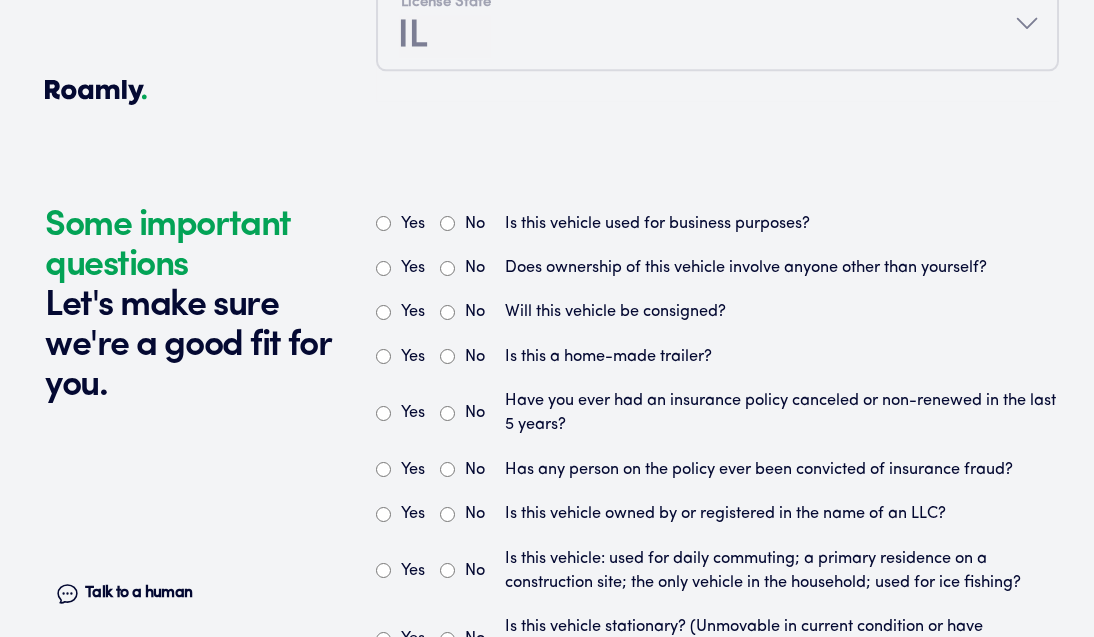 scroll, scrollTop: 5980, scrollLeft: 0, axis: vertical 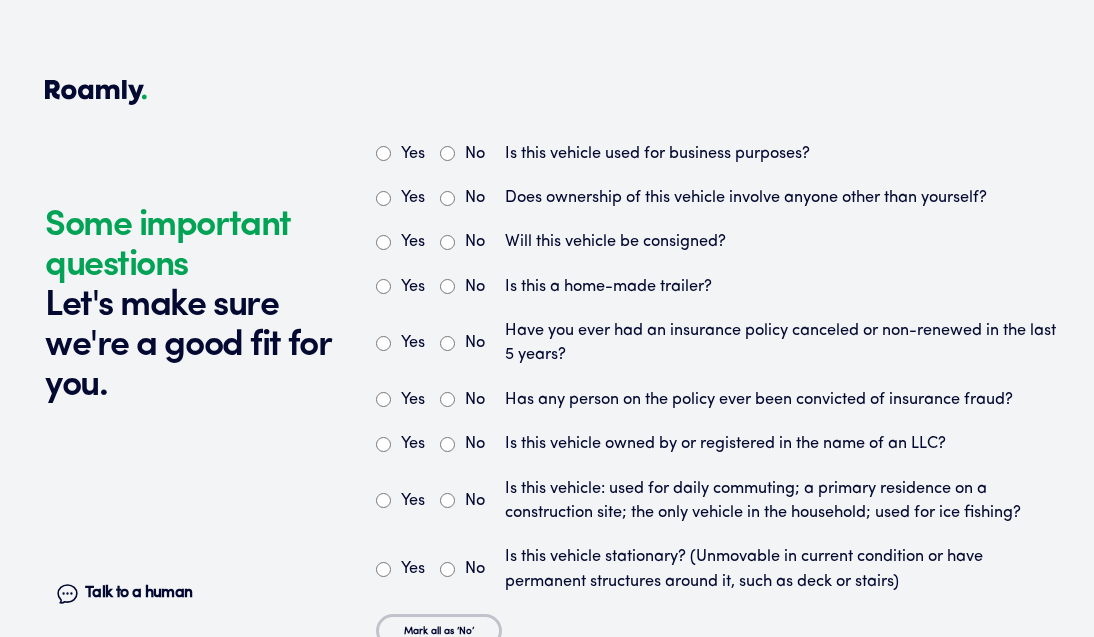 click on "No" at bounding box center (447, 153) 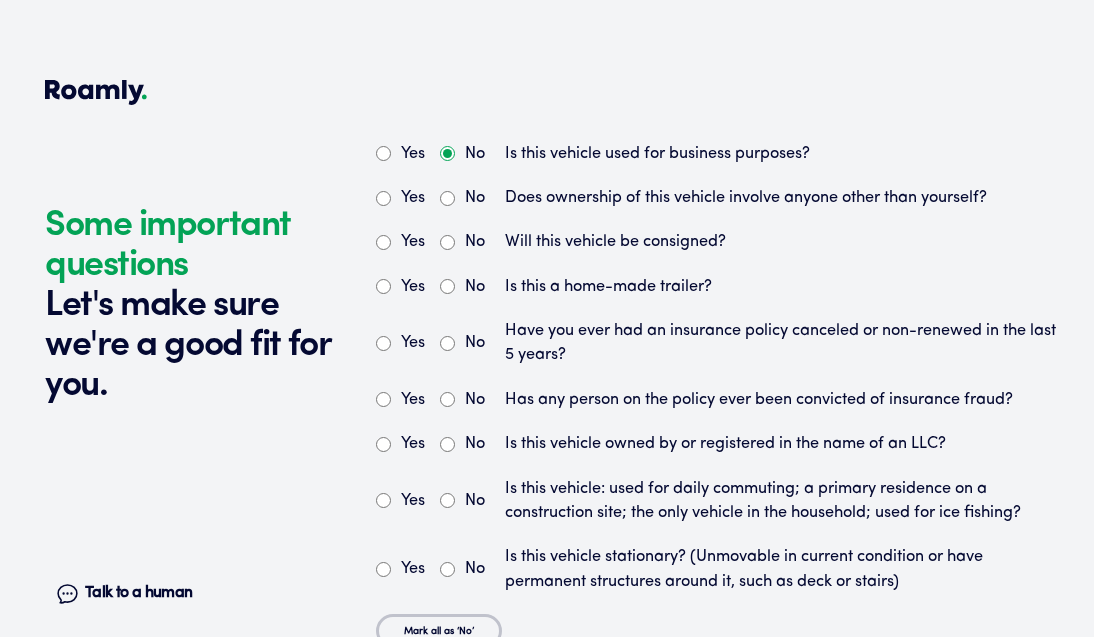 radio on "true" 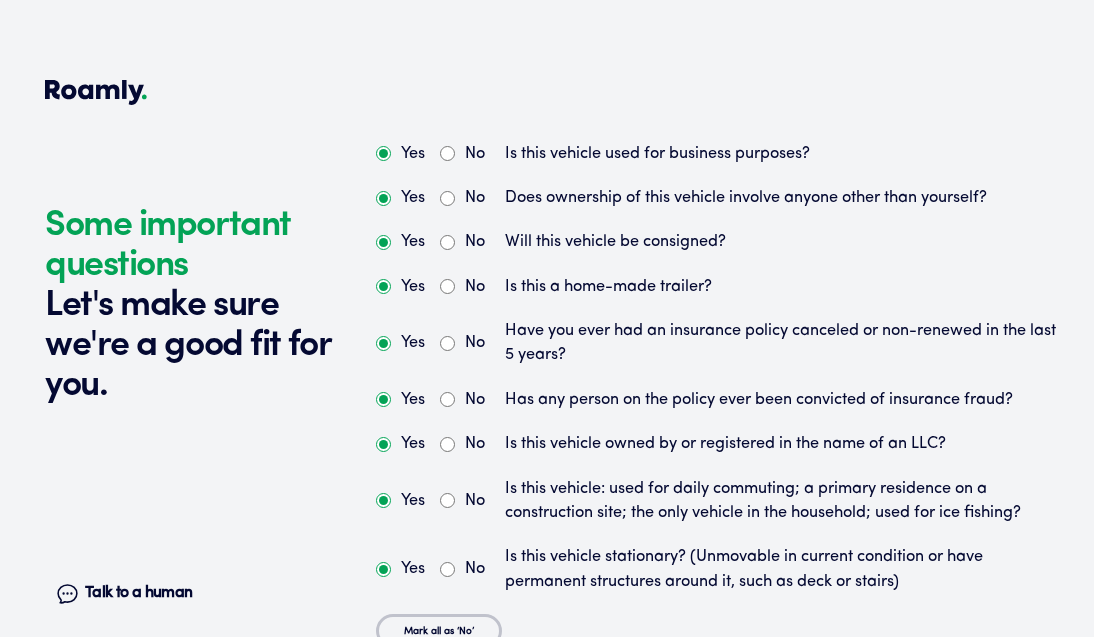 click on "Yes" at bounding box center (400, 198) 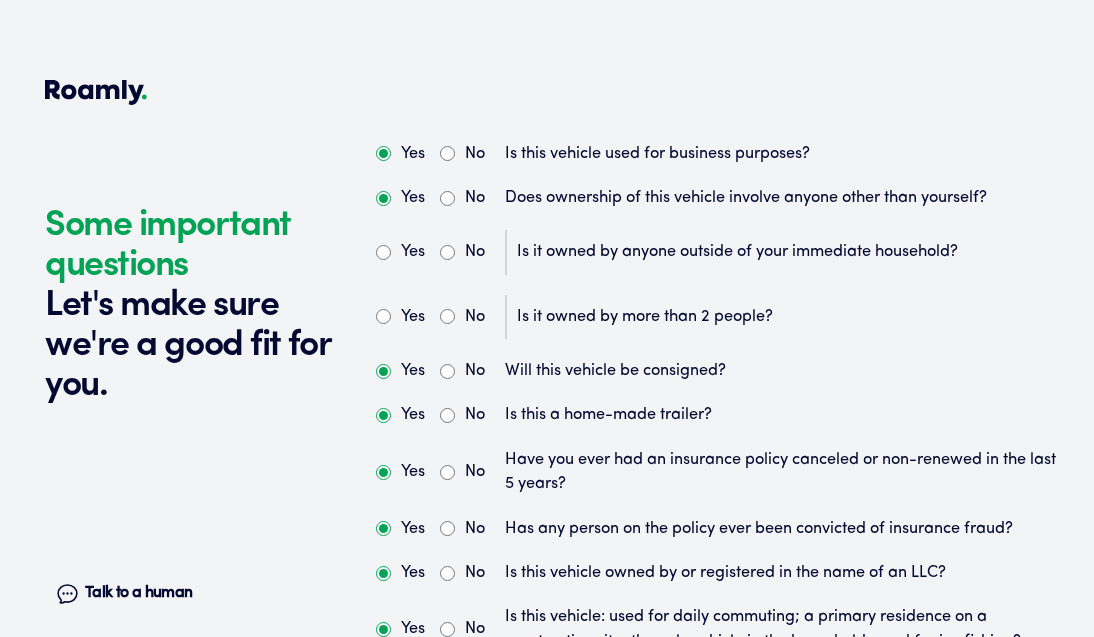 click on "No" at bounding box center (462, 252) 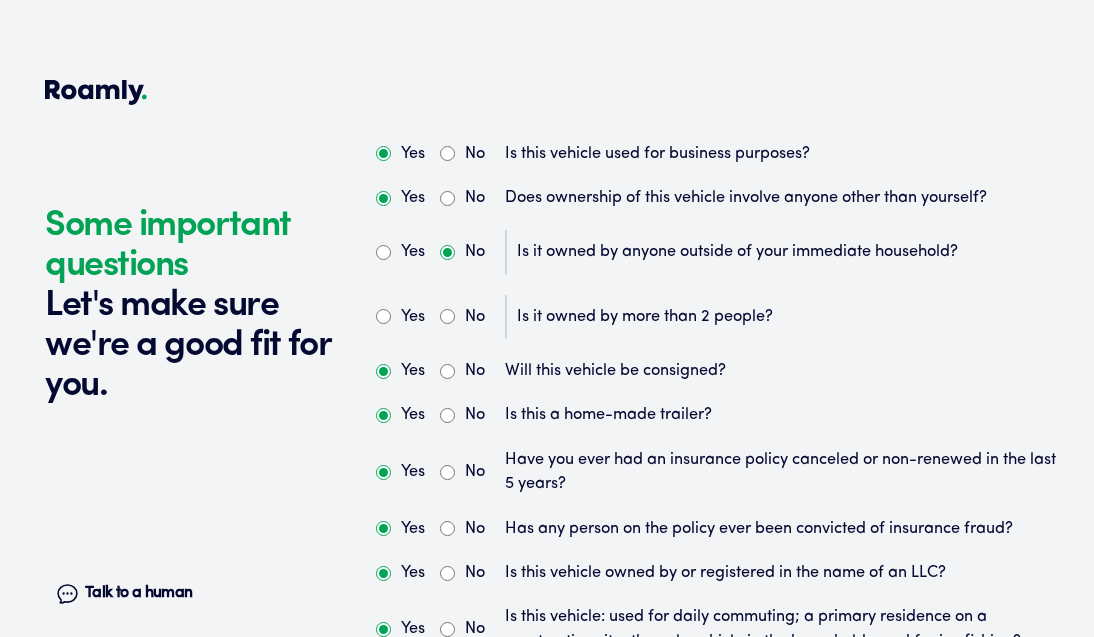 radio on "true" 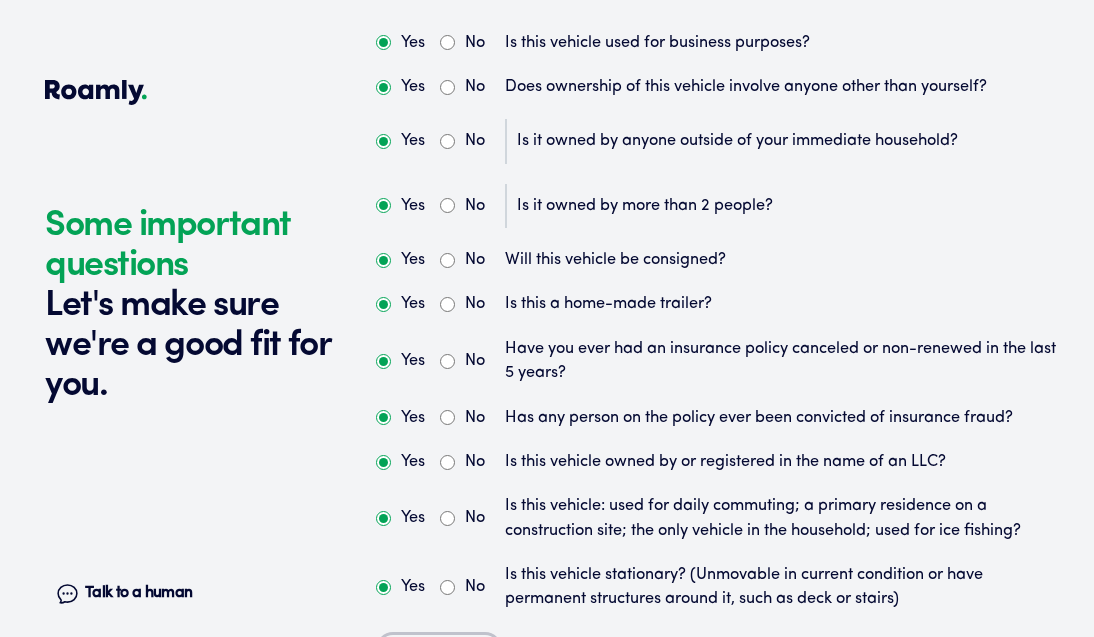 scroll, scrollTop: 6093, scrollLeft: 0, axis: vertical 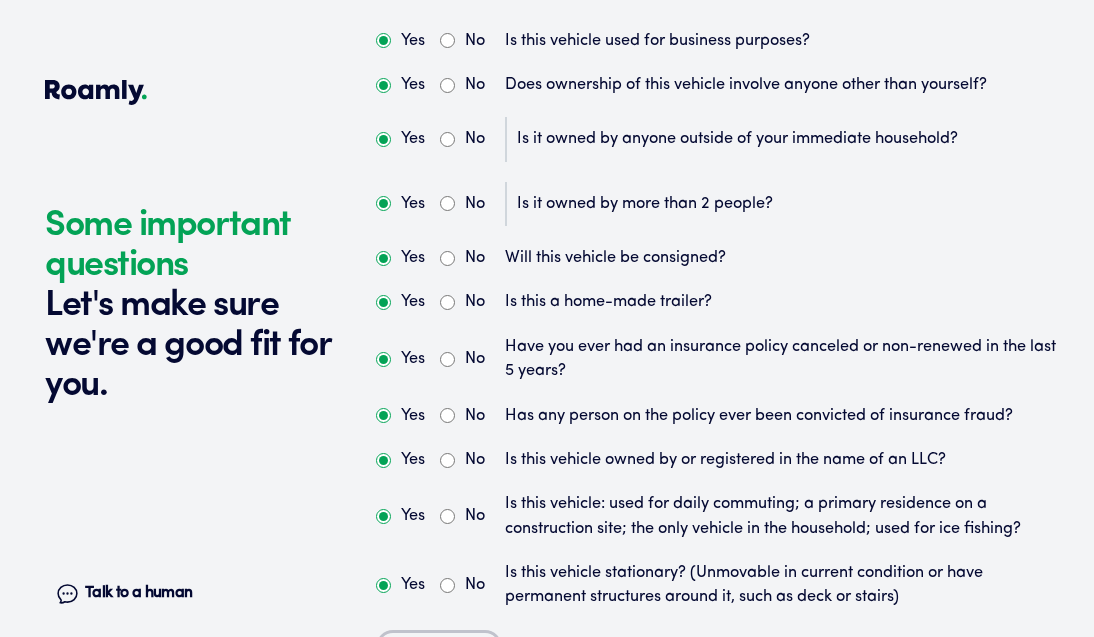 click on "No" at bounding box center [447, 203] 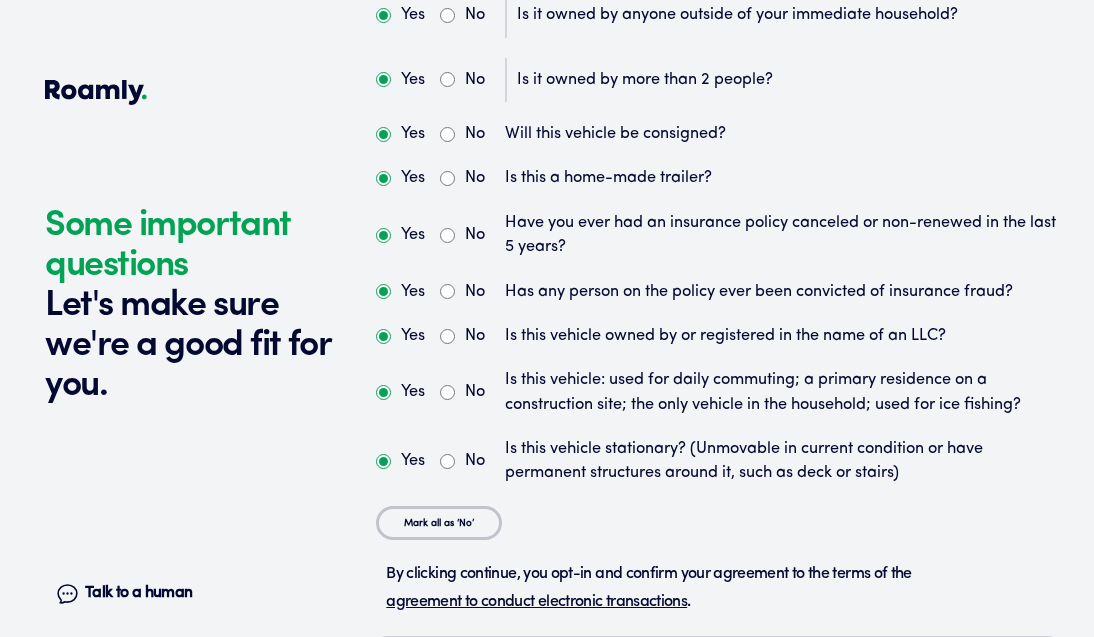 scroll, scrollTop: 6237, scrollLeft: 0, axis: vertical 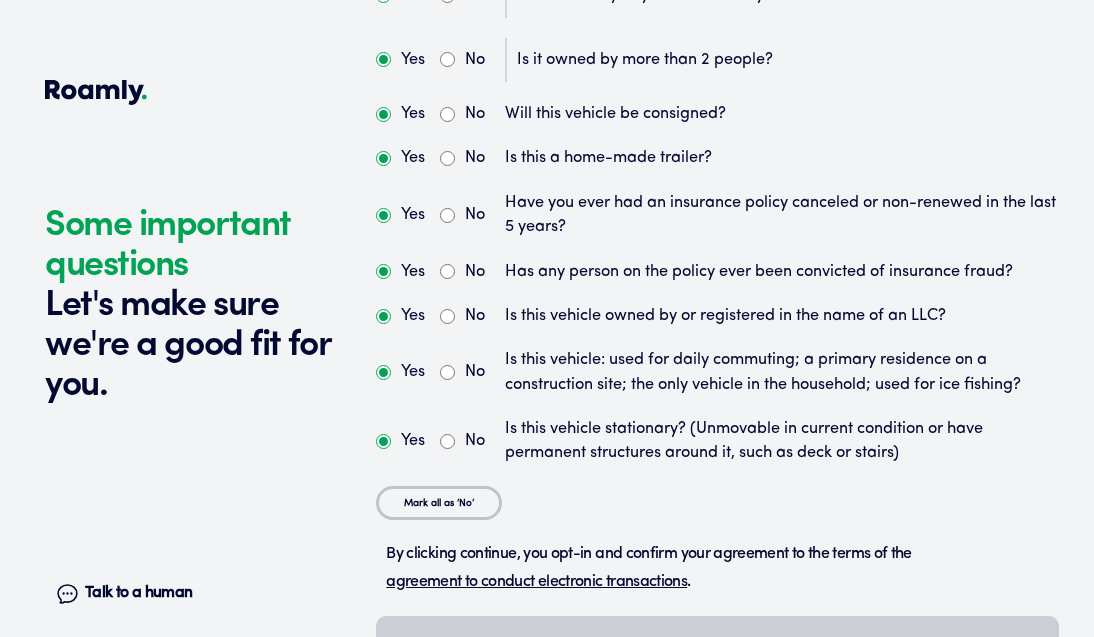 click on "No" at bounding box center (462, 215) 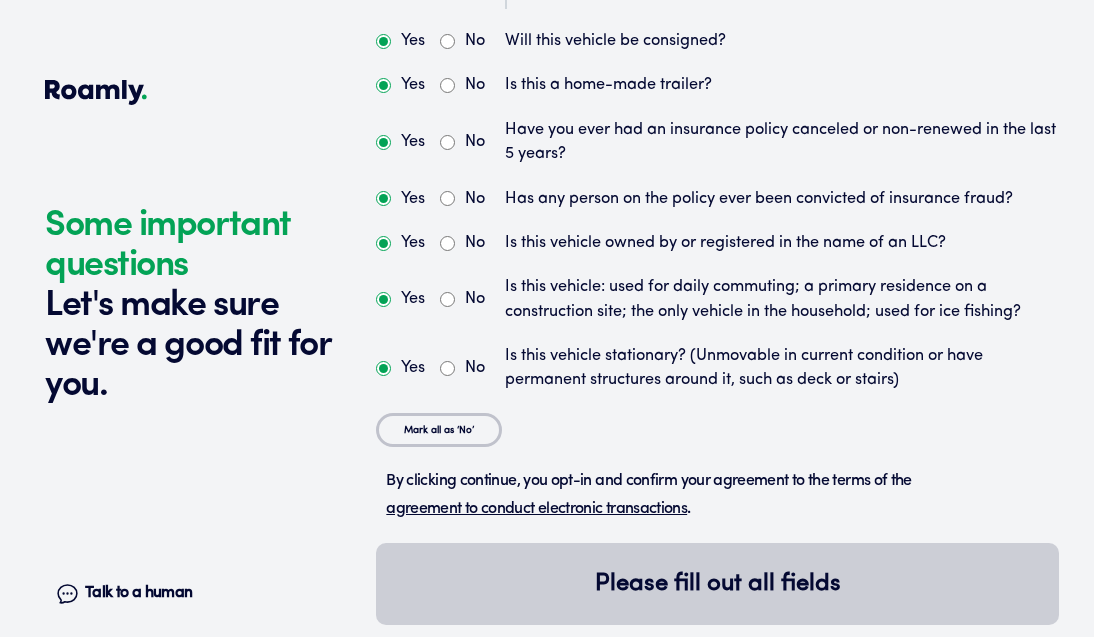 scroll, scrollTop: 6312, scrollLeft: 0, axis: vertical 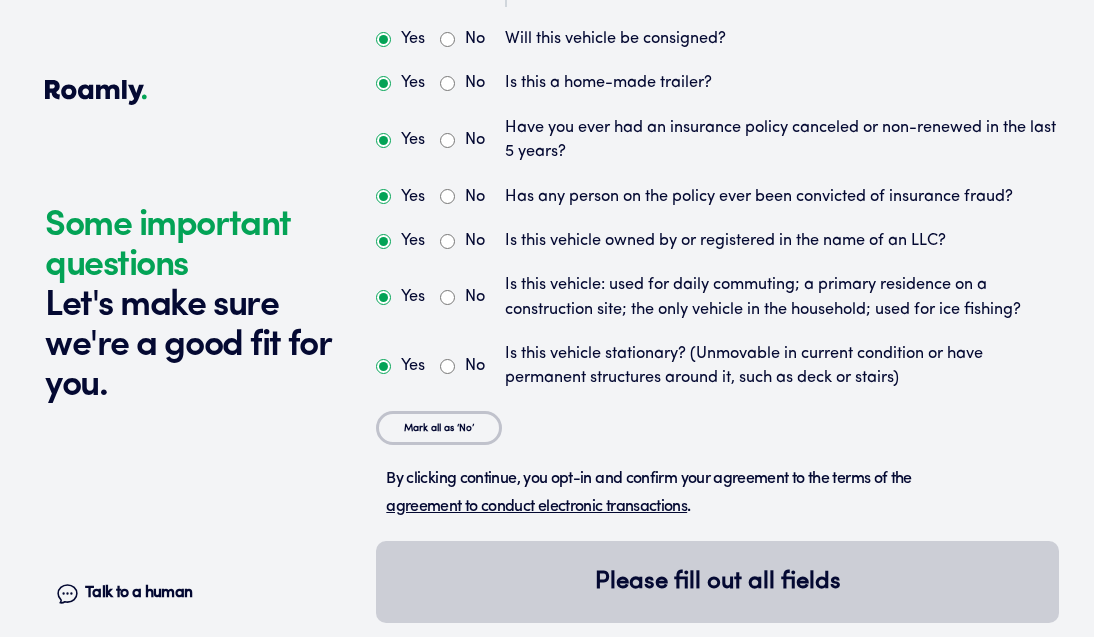 click on "No" at bounding box center [447, 241] 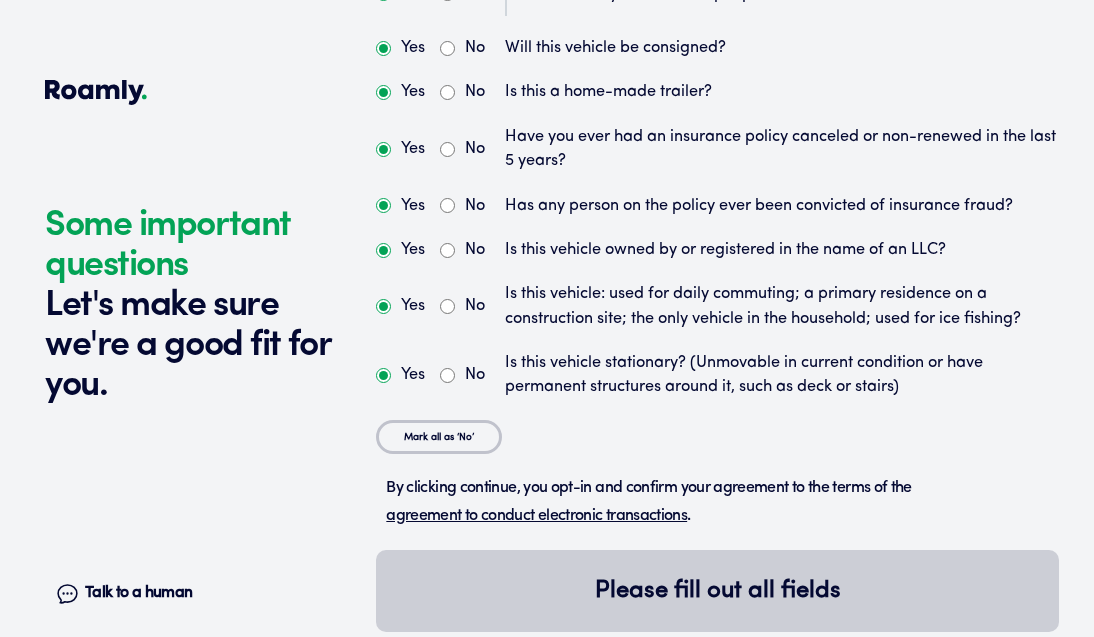 scroll, scrollTop: 6299, scrollLeft: 0, axis: vertical 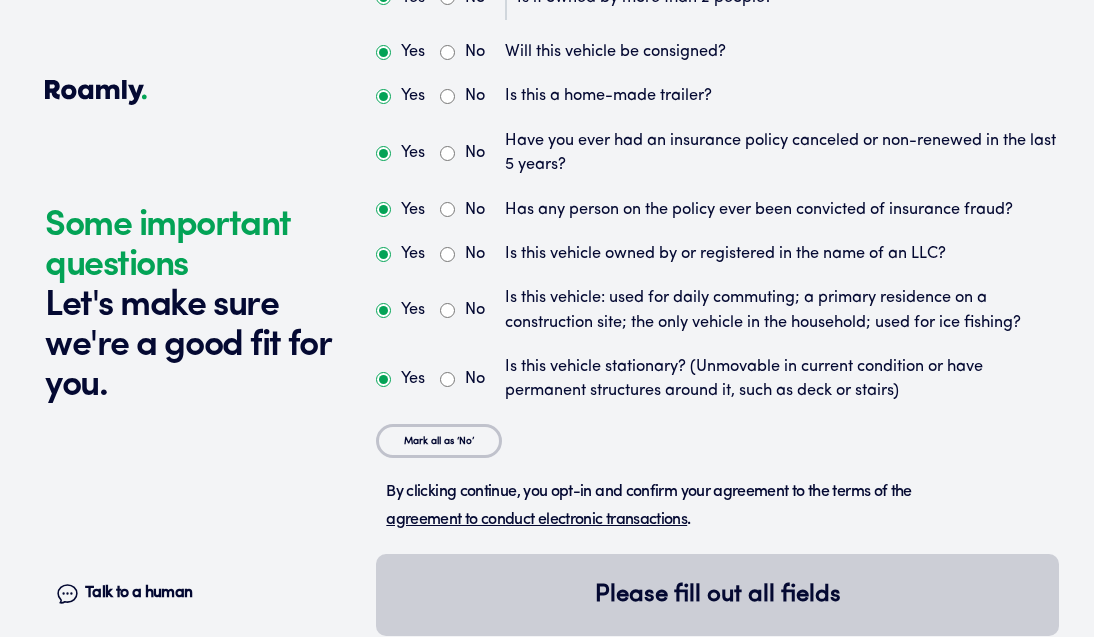 click on "No" at bounding box center (462, 379) 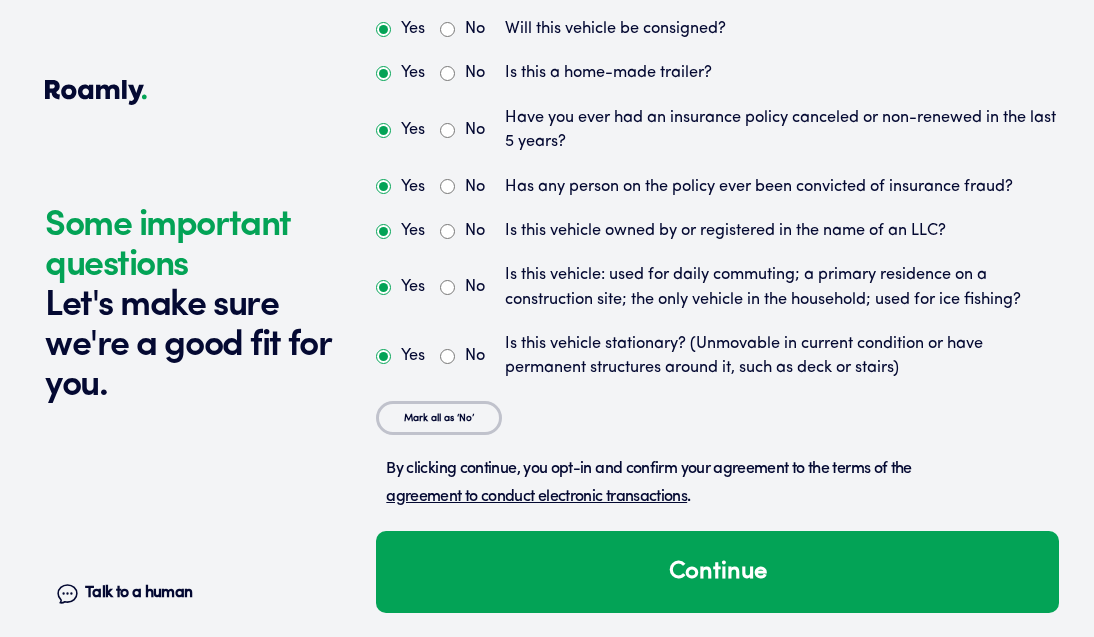scroll, scrollTop: 6321, scrollLeft: 0, axis: vertical 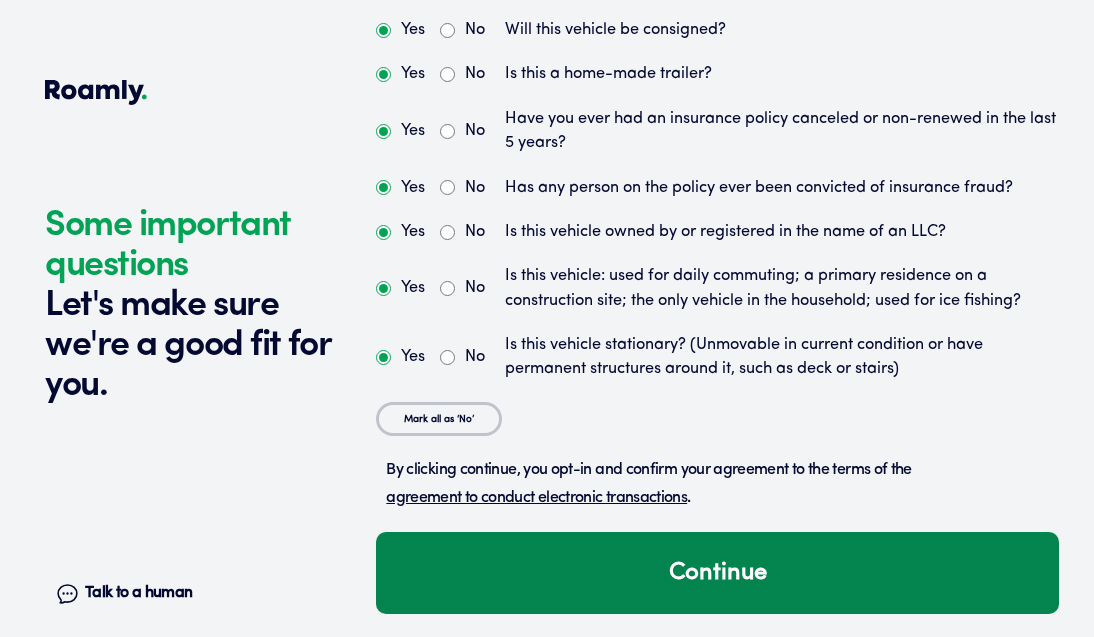 click on "Continue" at bounding box center [717, 573] 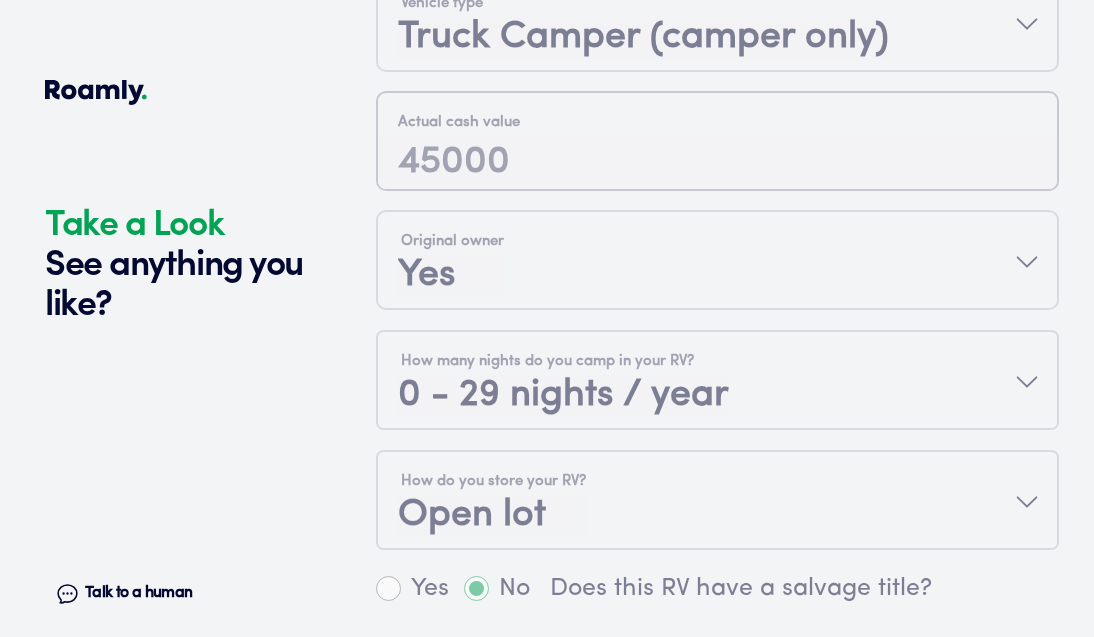 scroll, scrollTop: 997, scrollLeft: 0, axis: vertical 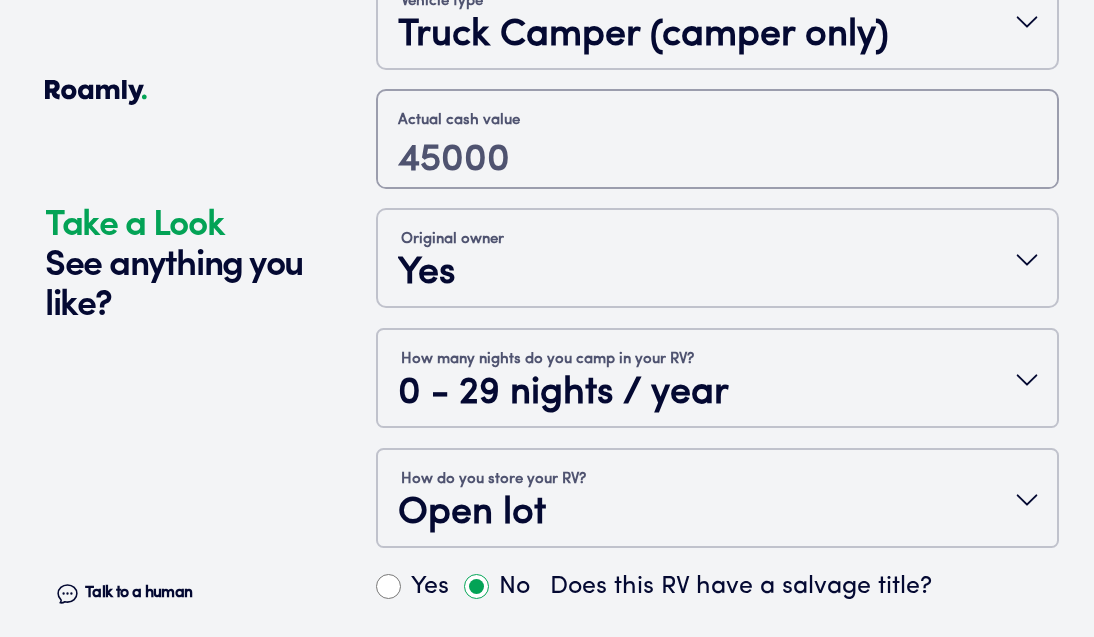 click at bounding box center [717, 179] 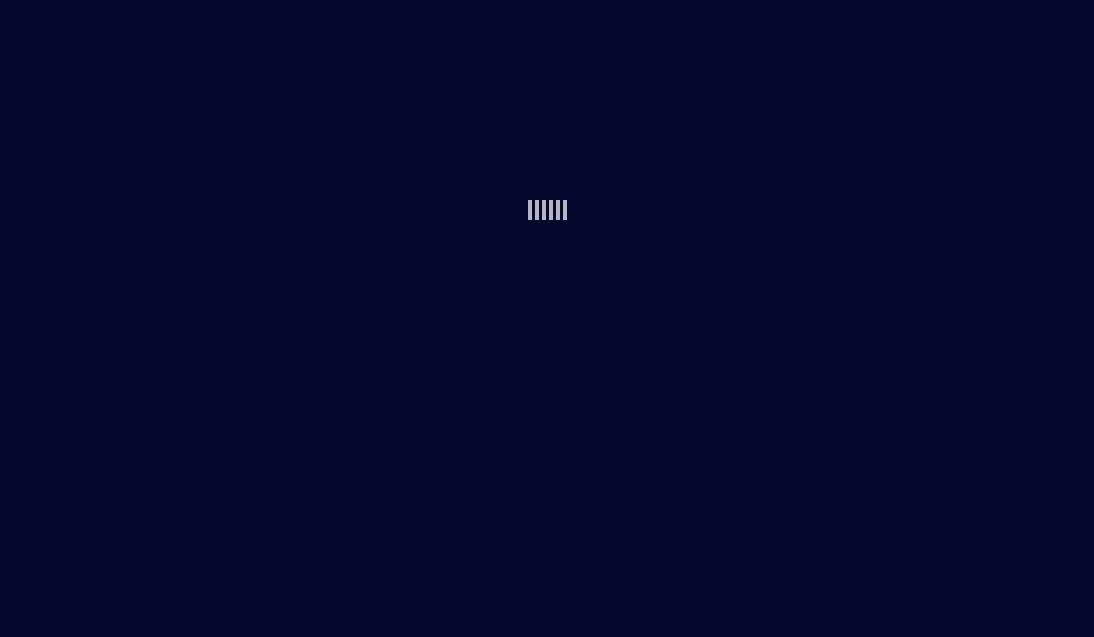 scroll, scrollTop: 0, scrollLeft: 0, axis: both 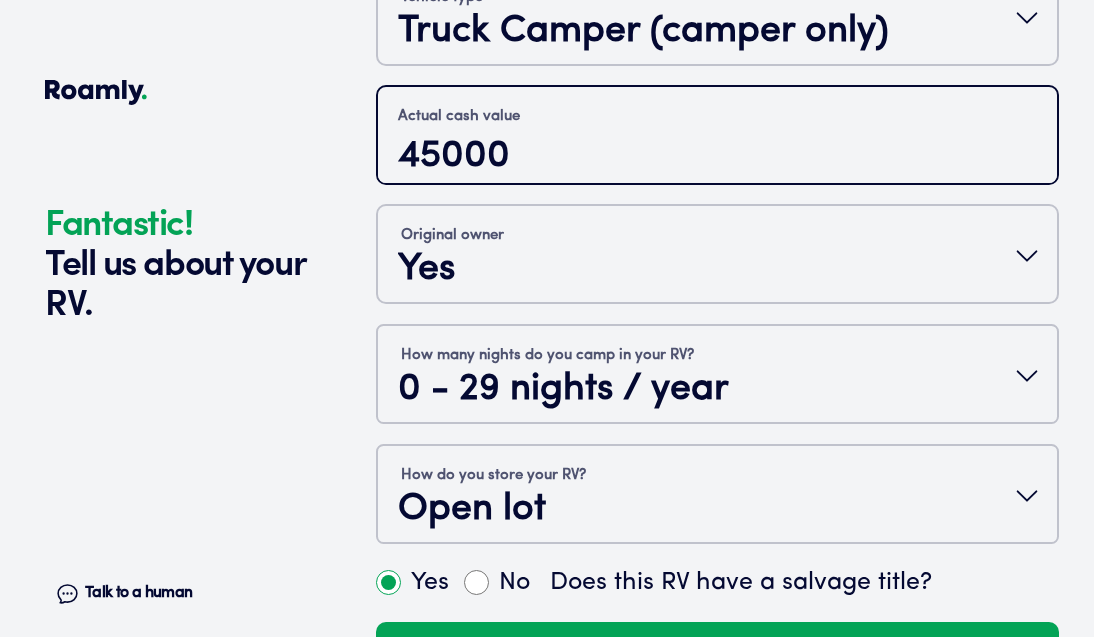 click on "45000" at bounding box center (717, 157) 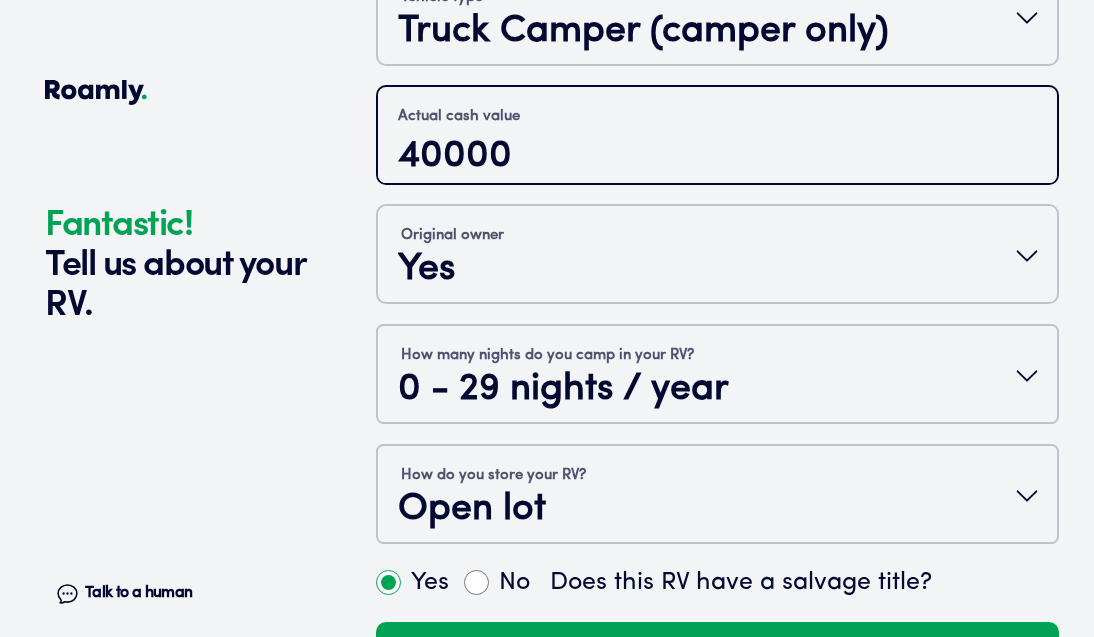 type on "40000" 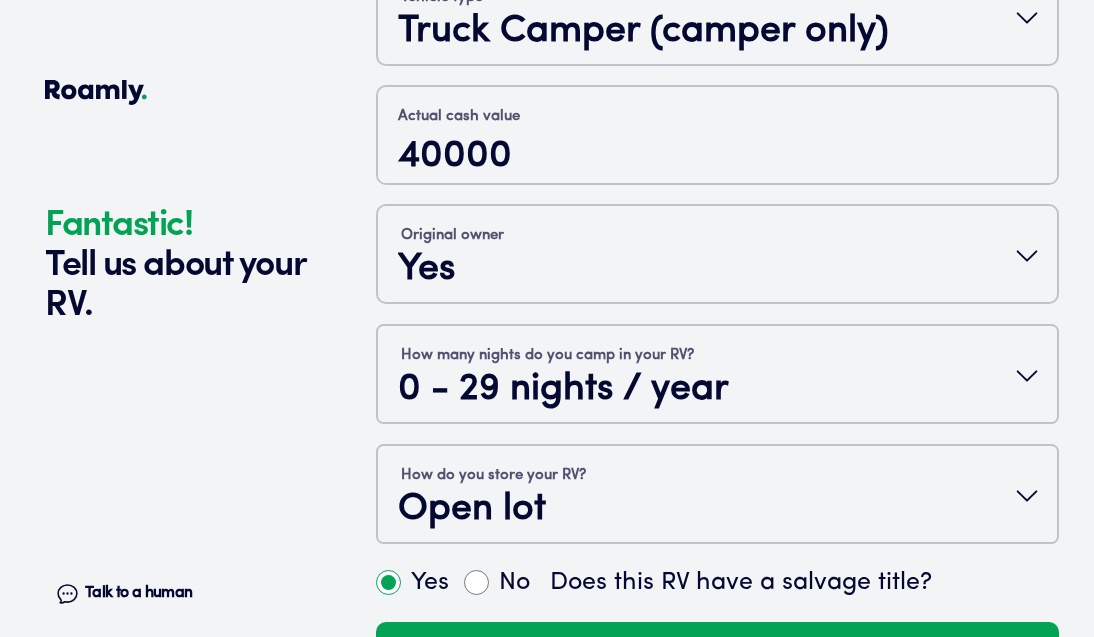 click at bounding box center [182, 441] 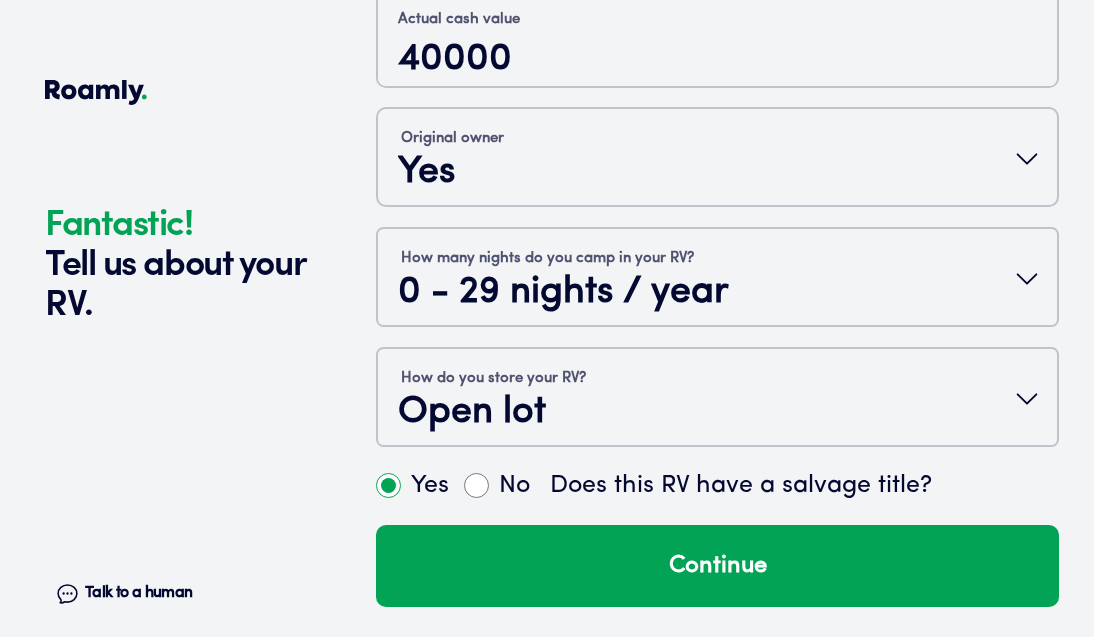 scroll, scrollTop: 1057, scrollLeft: 0, axis: vertical 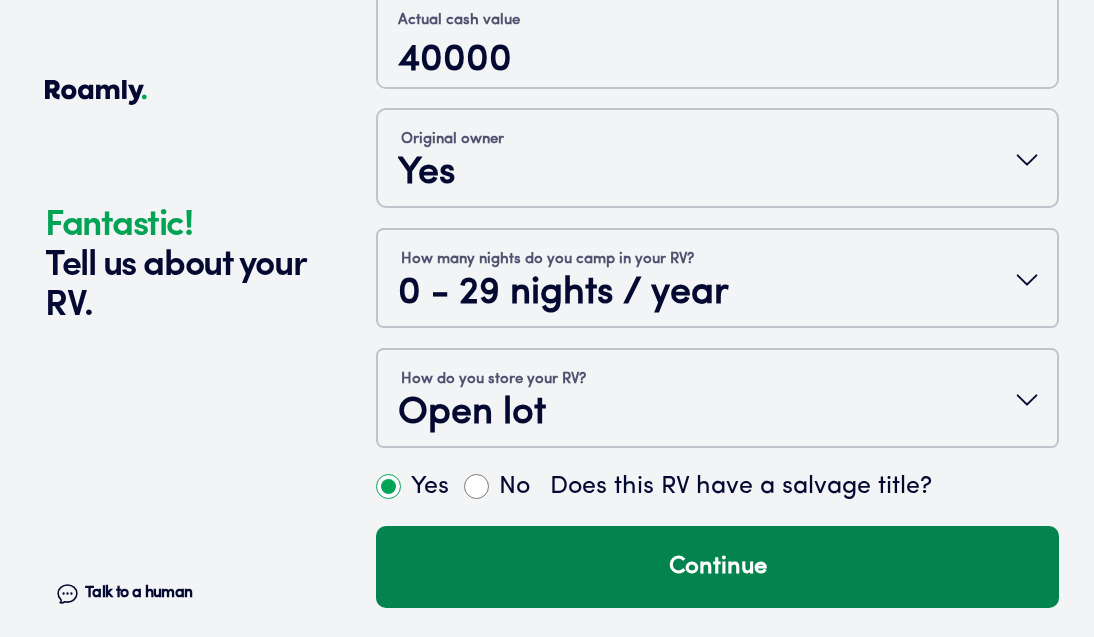click on "Continue" at bounding box center (717, 567) 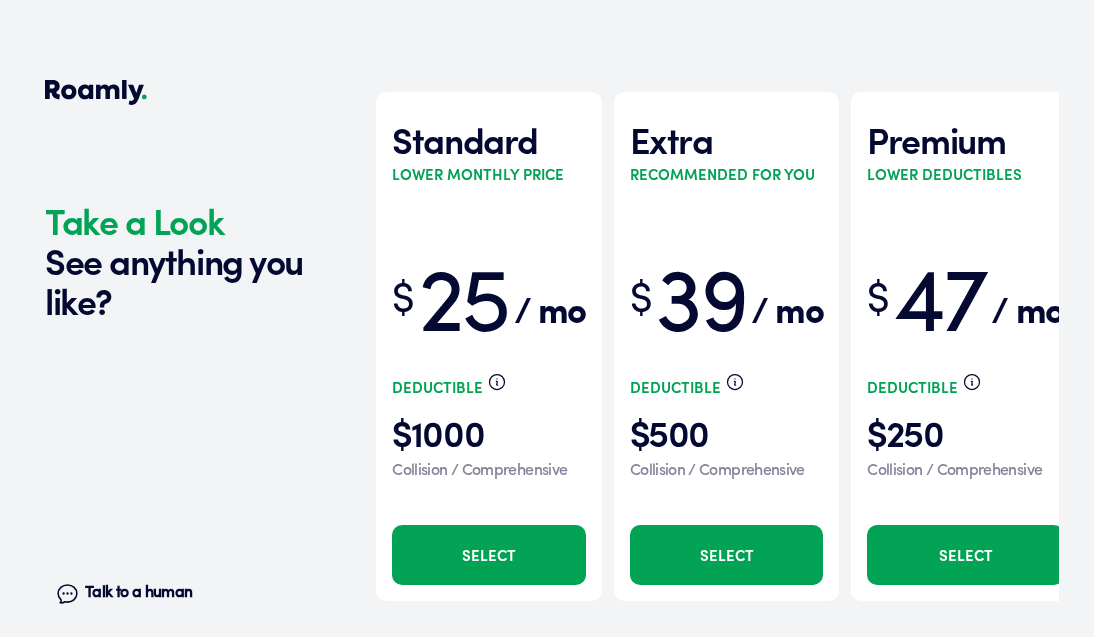 scroll, scrollTop: 6932, scrollLeft: 0, axis: vertical 